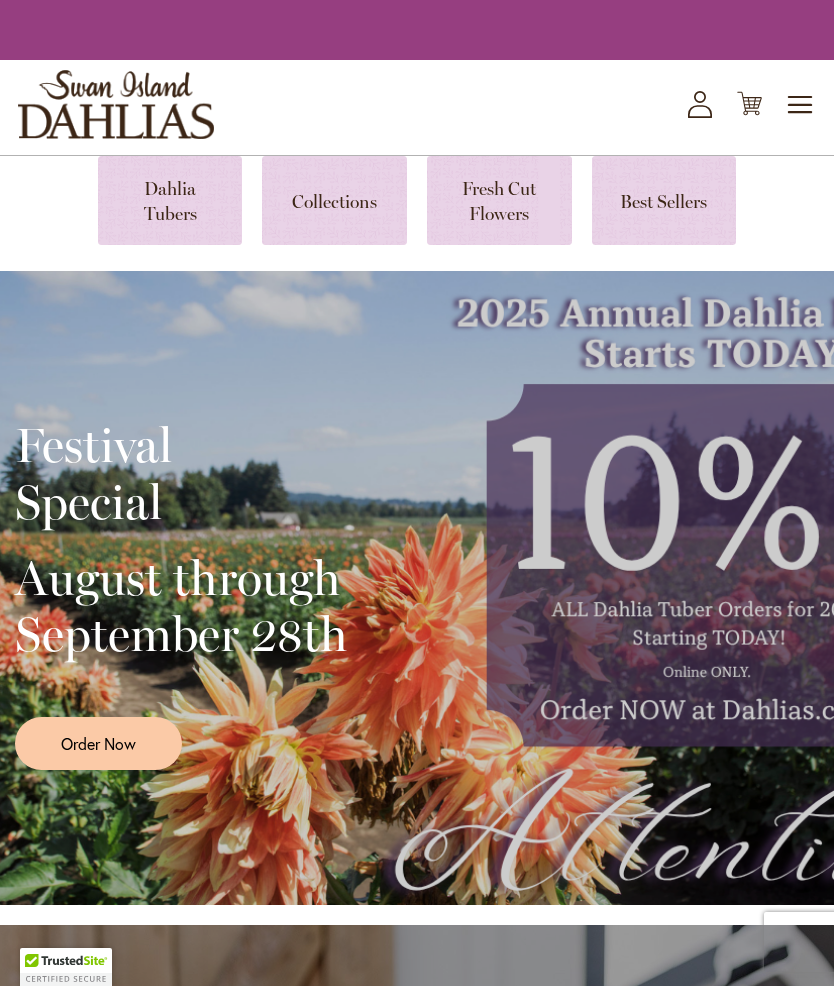 scroll, scrollTop: 0, scrollLeft: 0, axis: both 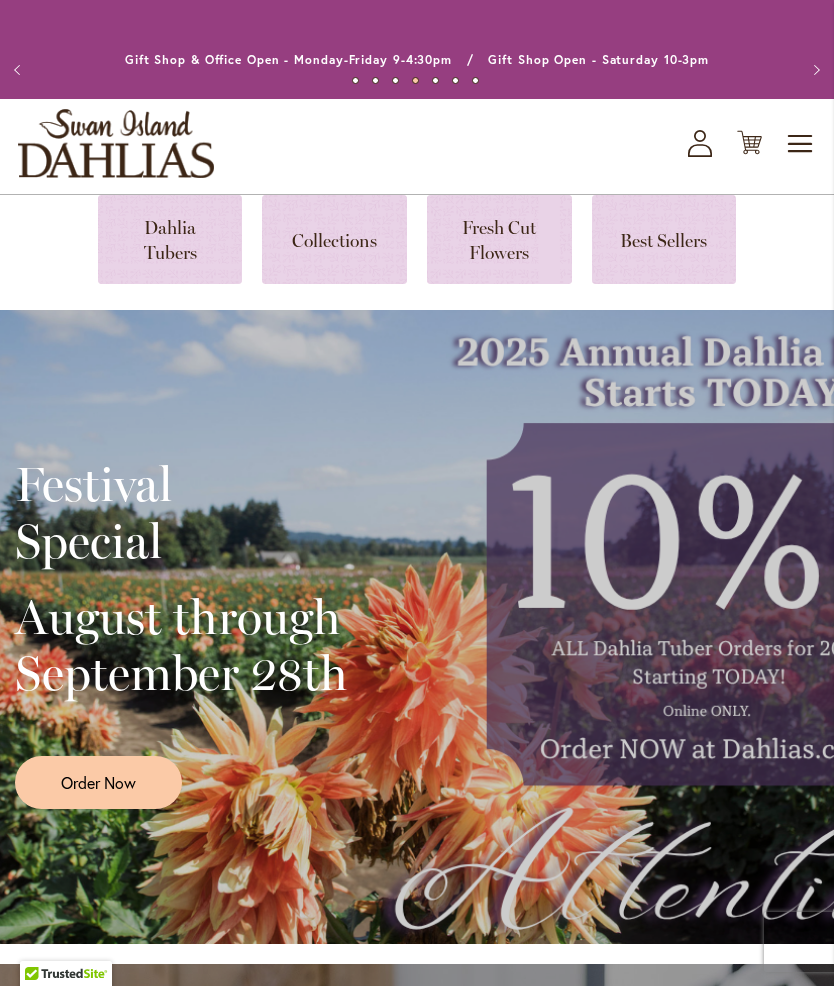 click 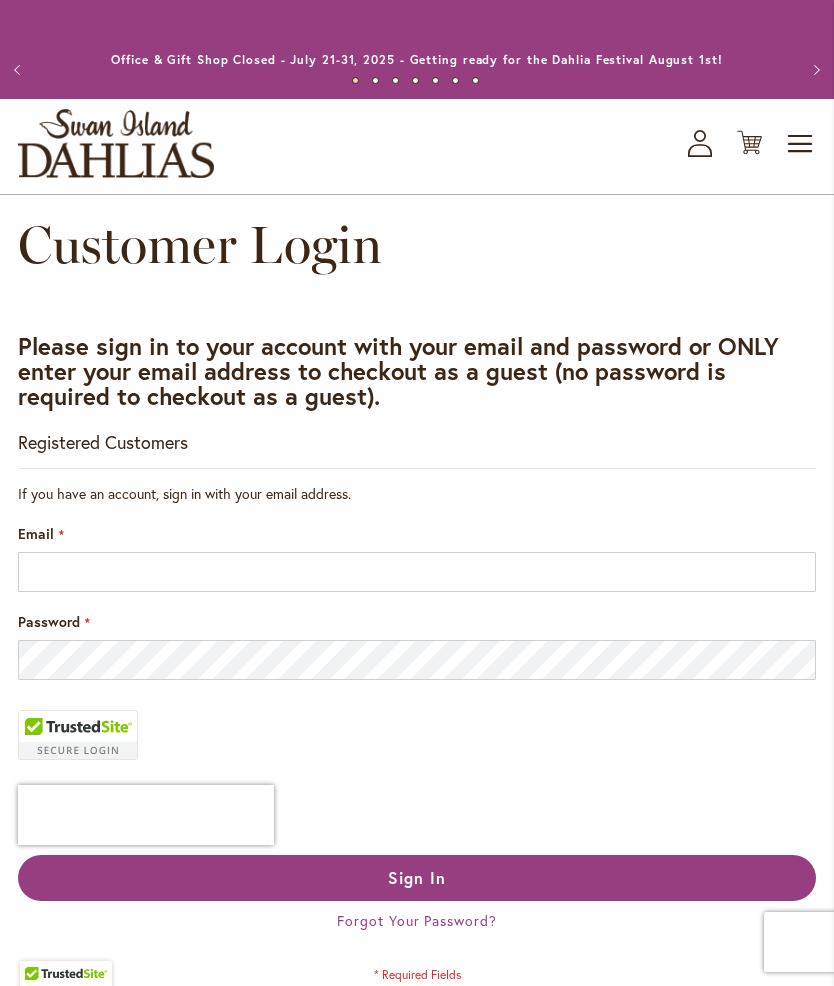scroll, scrollTop: 0, scrollLeft: 0, axis: both 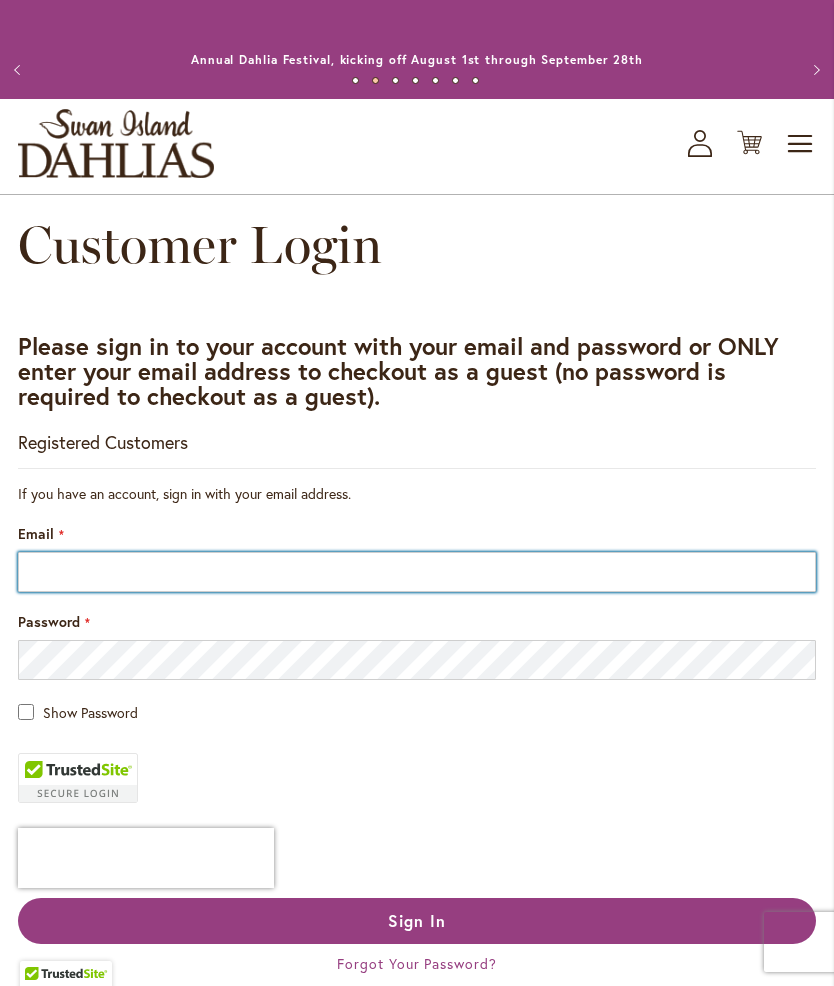 type on "**********" 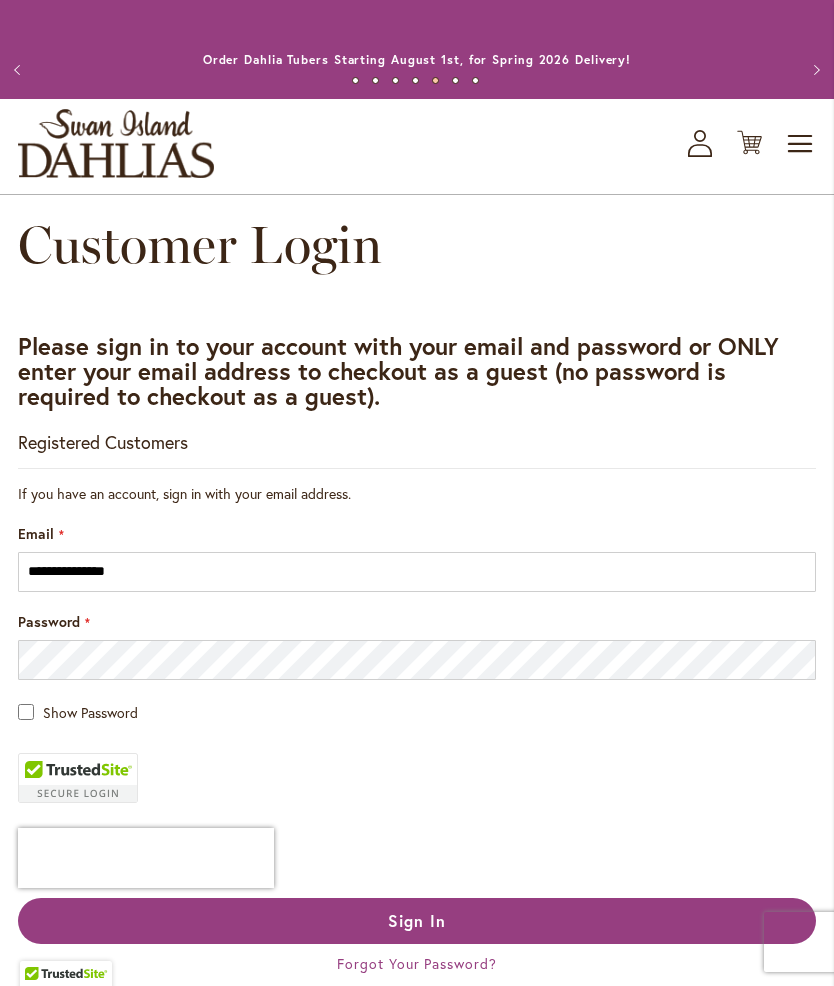 click on "Sign In" at bounding box center [417, 920] 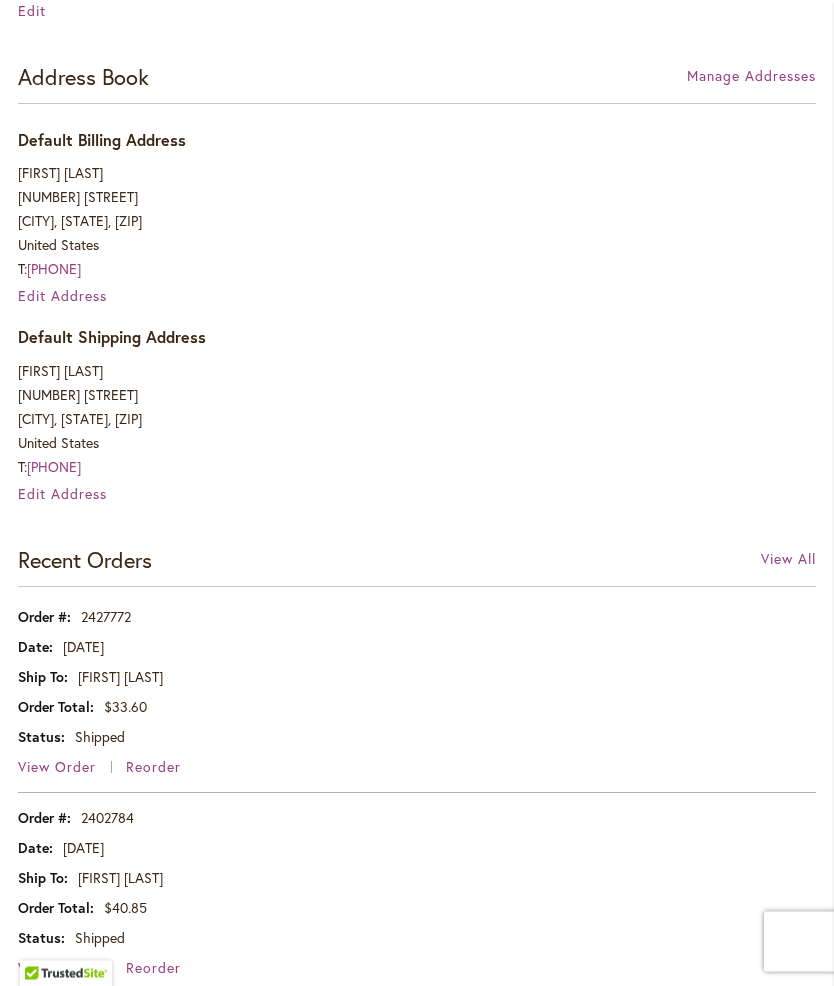 scroll, scrollTop: 590, scrollLeft: 0, axis: vertical 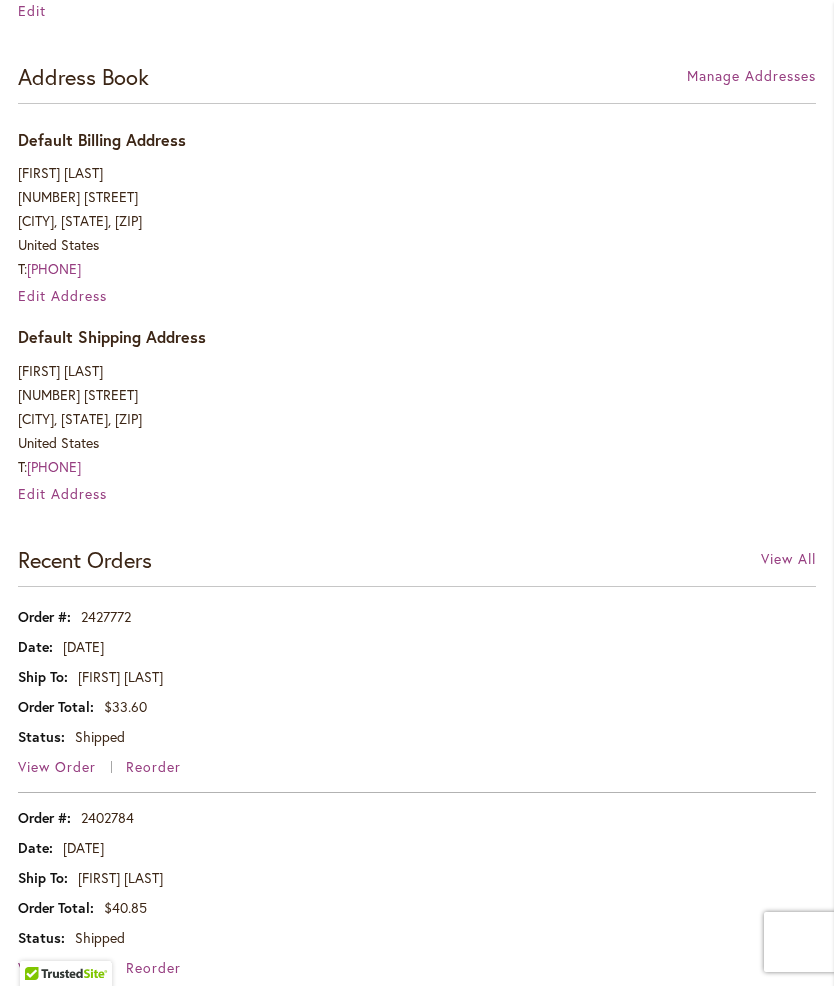 click on "View Order" at bounding box center [57, 766] 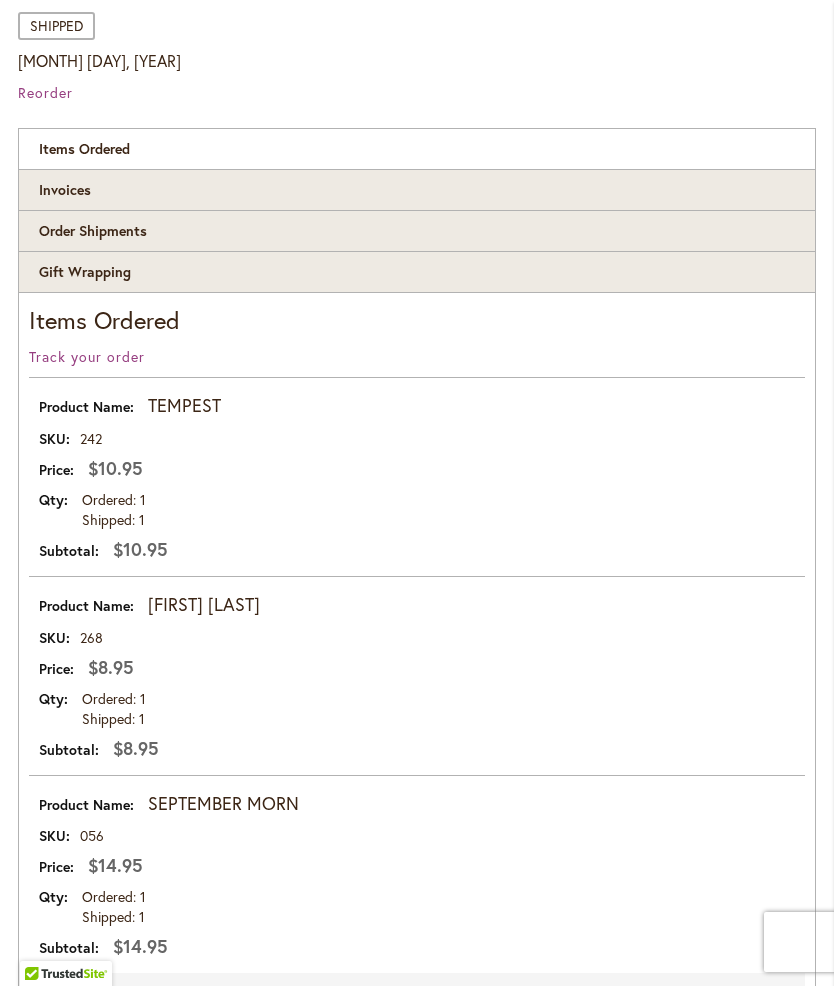 scroll, scrollTop: 316, scrollLeft: 0, axis: vertical 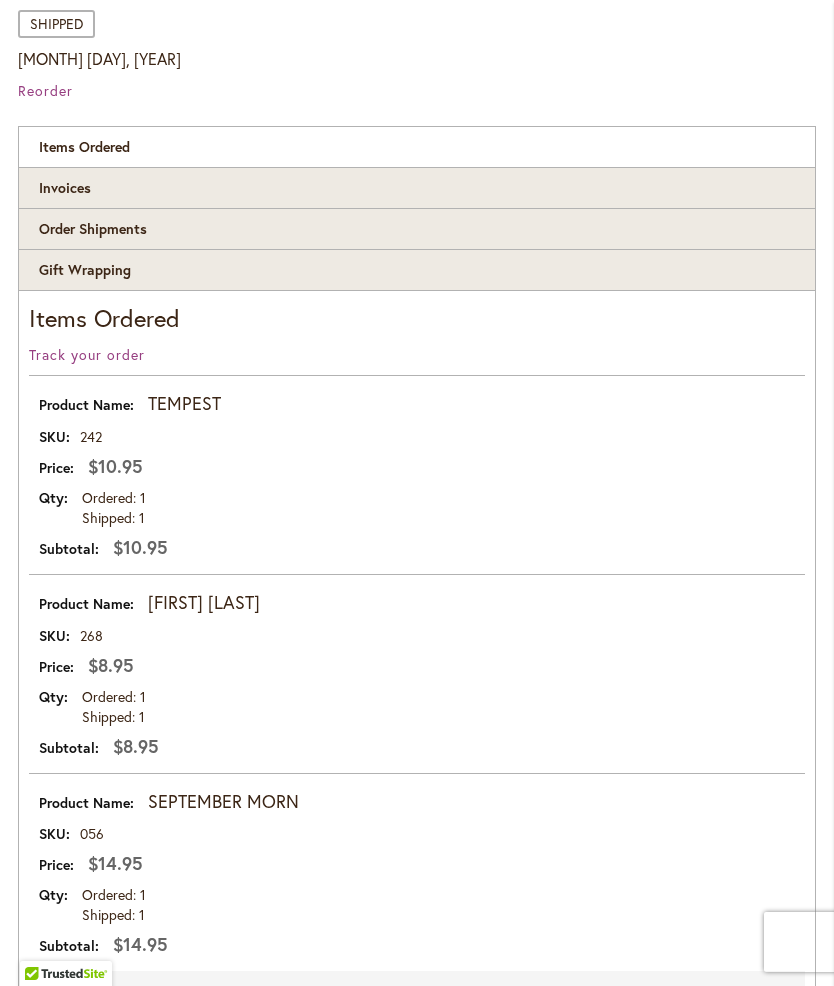 click on "SEPTEMBER MORN" at bounding box center [223, 802] 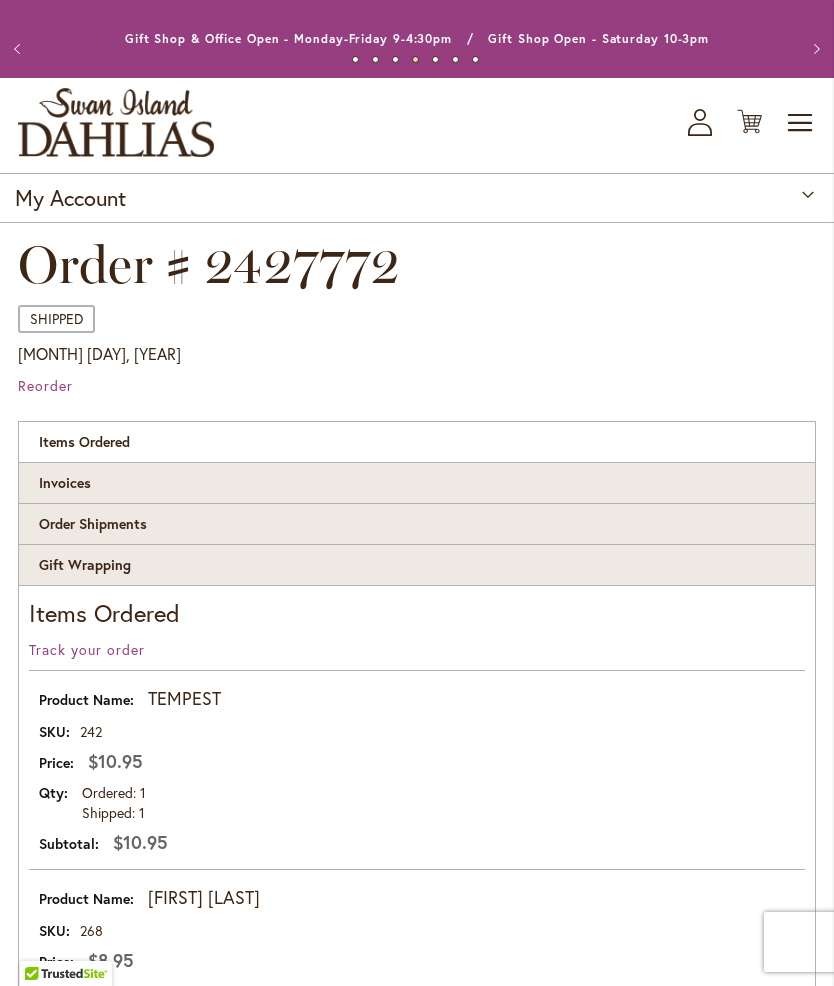 scroll, scrollTop: 0, scrollLeft: 0, axis: both 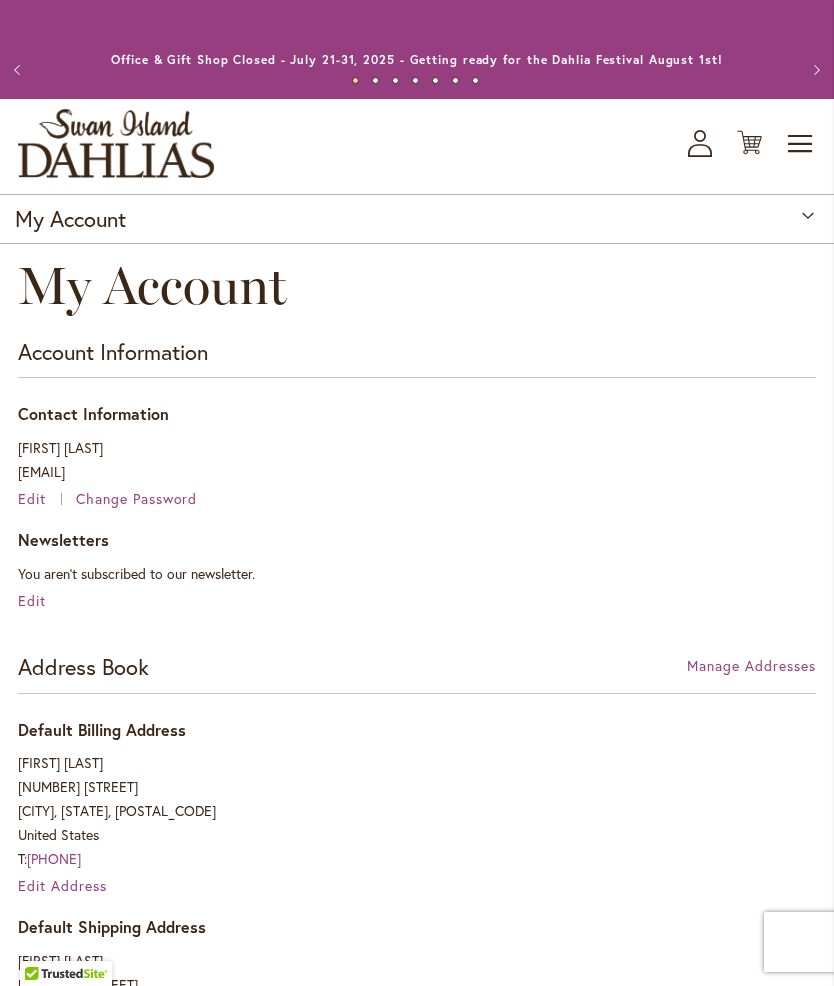 click at bounding box center [116, 143] 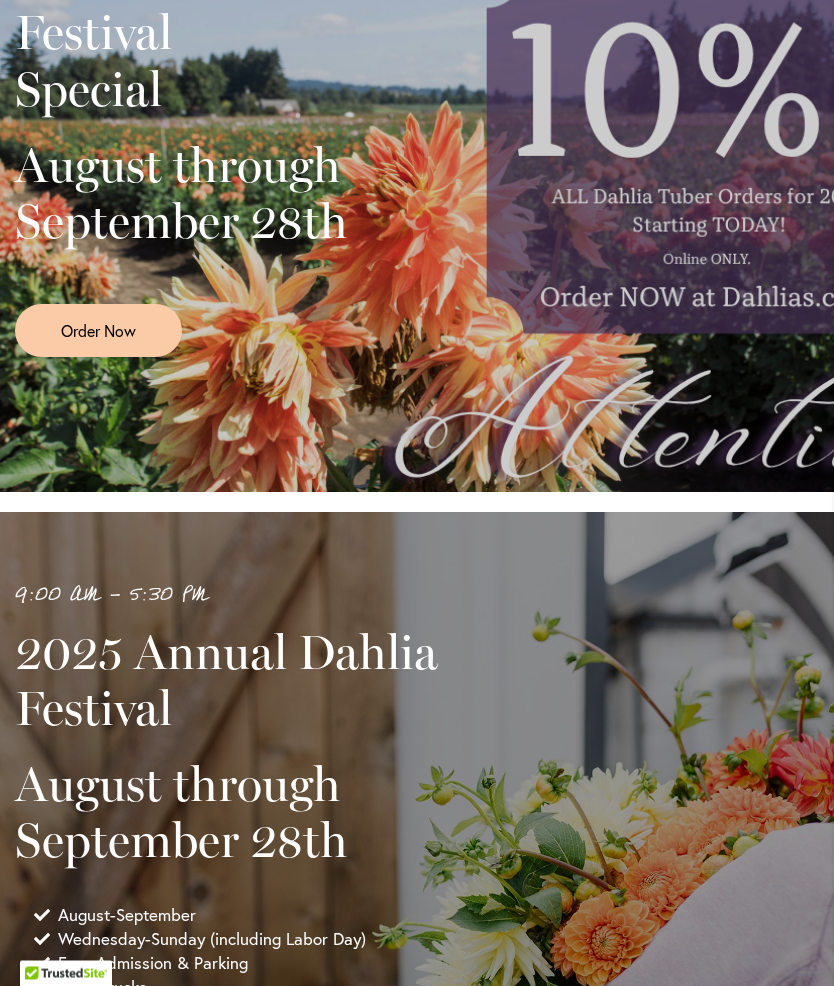 scroll, scrollTop: 452, scrollLeft: 0, axis: vertical 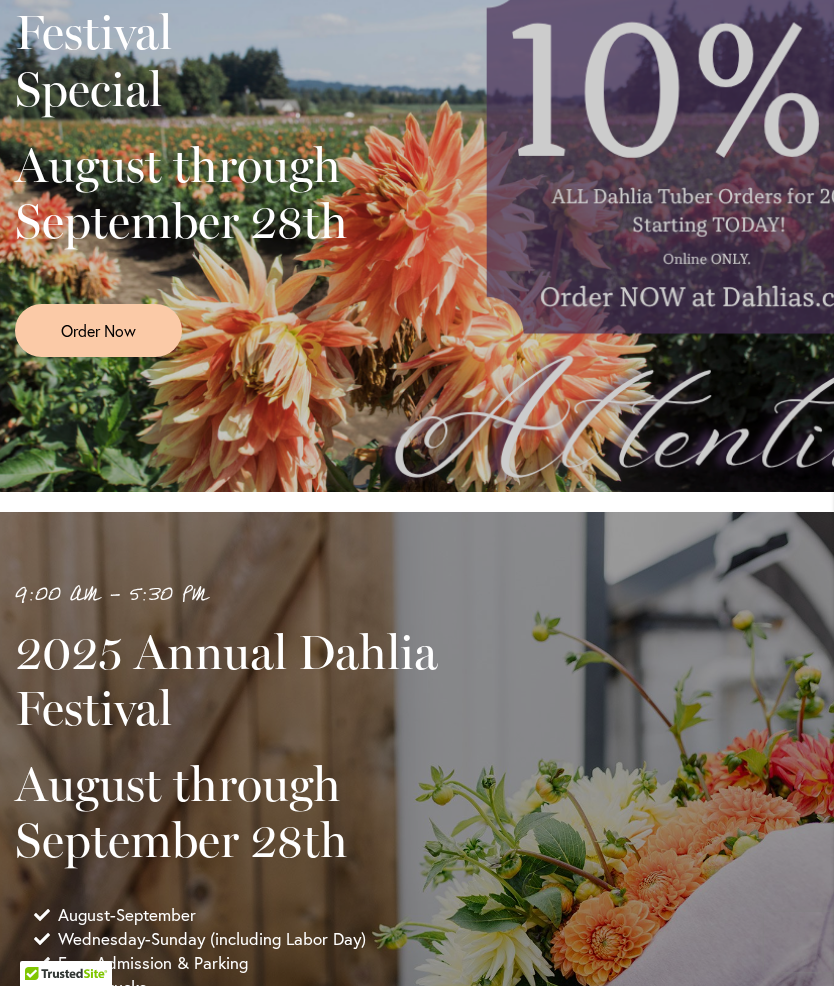 click on "Order Now" at bounding box center (98, 330) 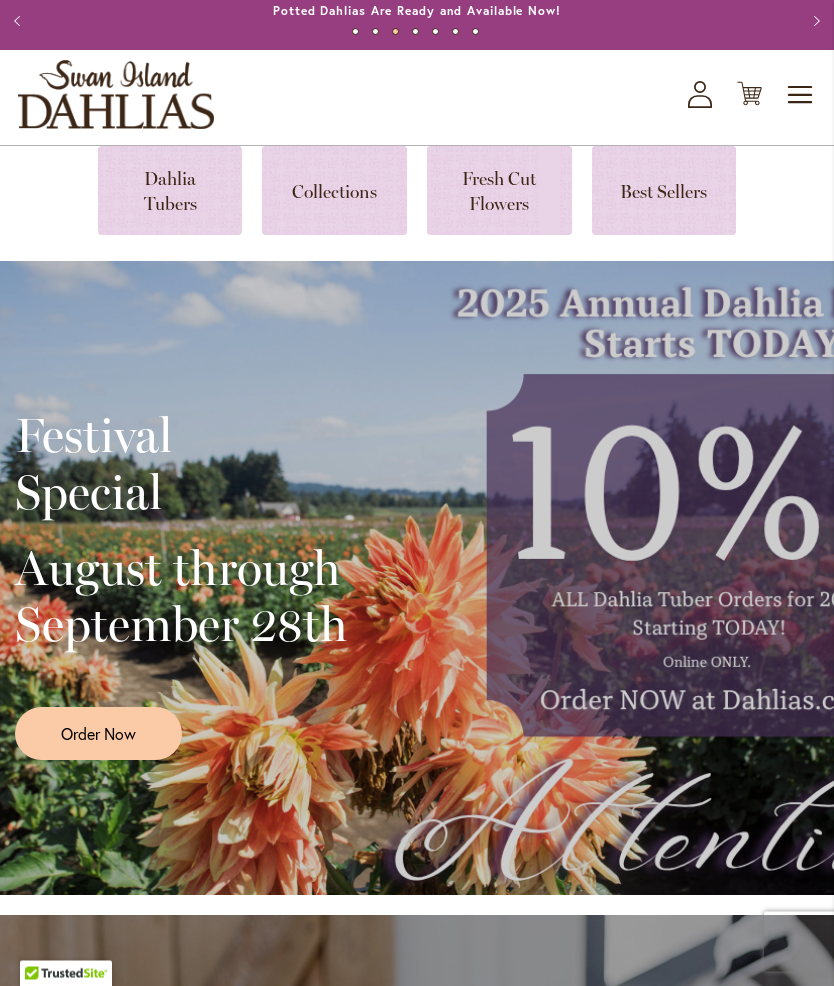 scroll, scrollTop: 0, scrollLeft: 0, axis: both 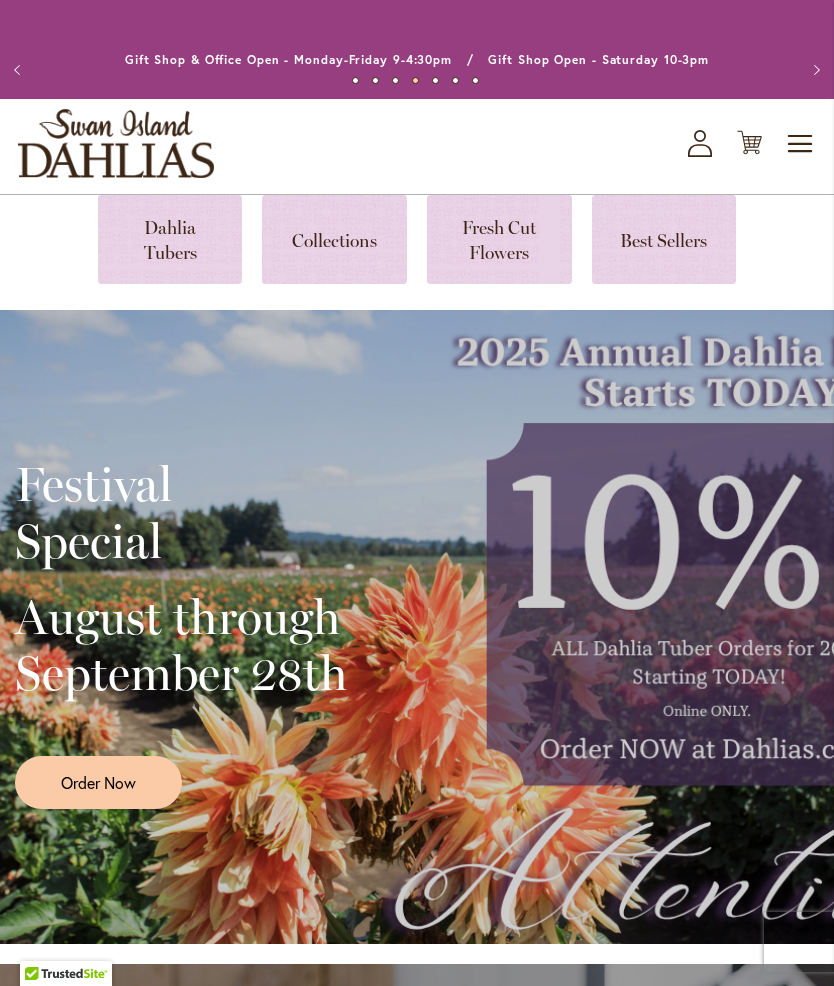 click 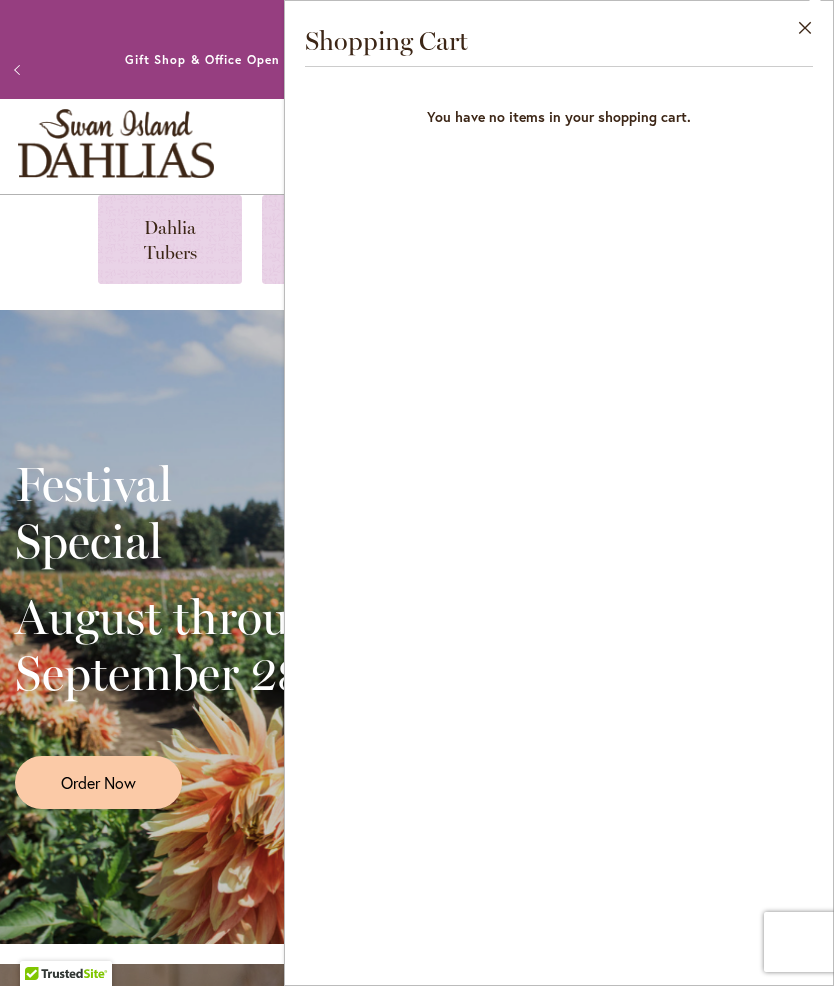 click on "Close" at bounding box center (805, 32) 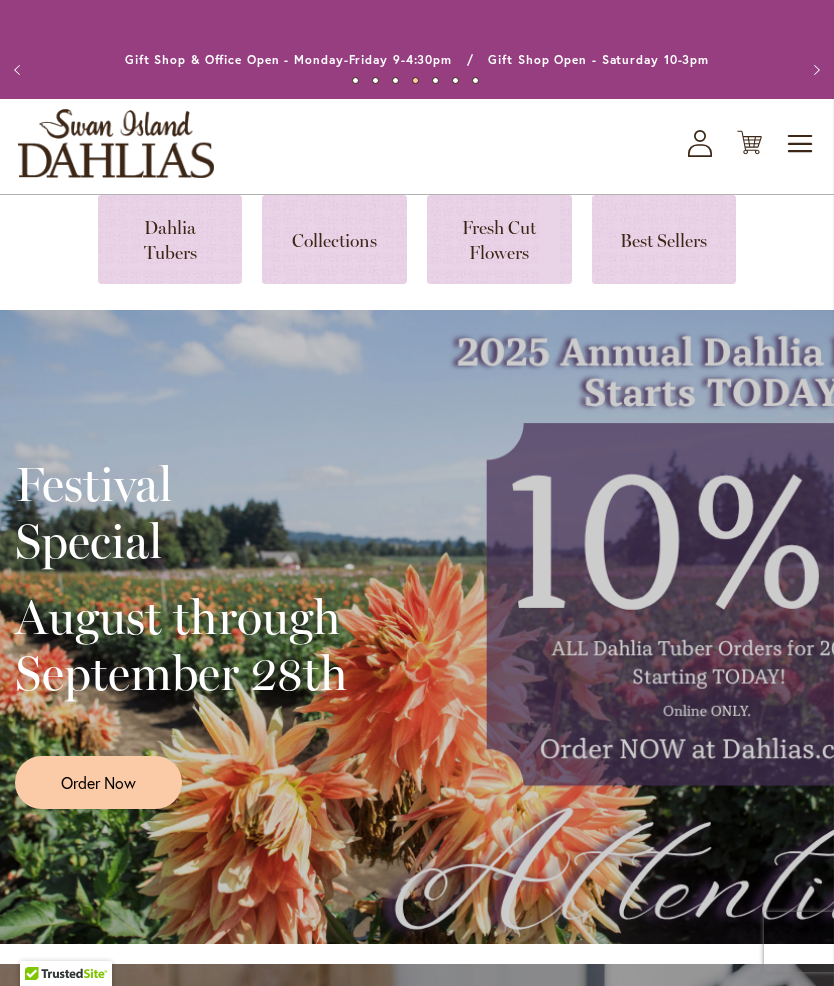 click on "Toggle Nav" at bounding box center (801, 144) 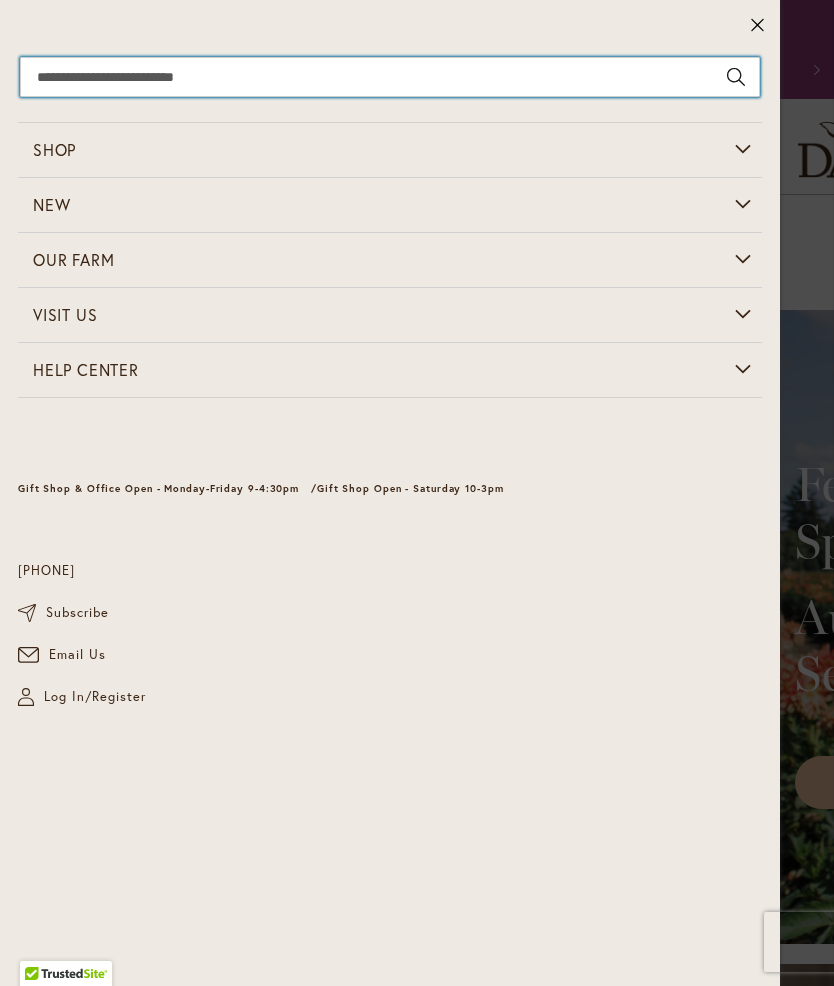 click on "Search" at bounding box center (390, 77) 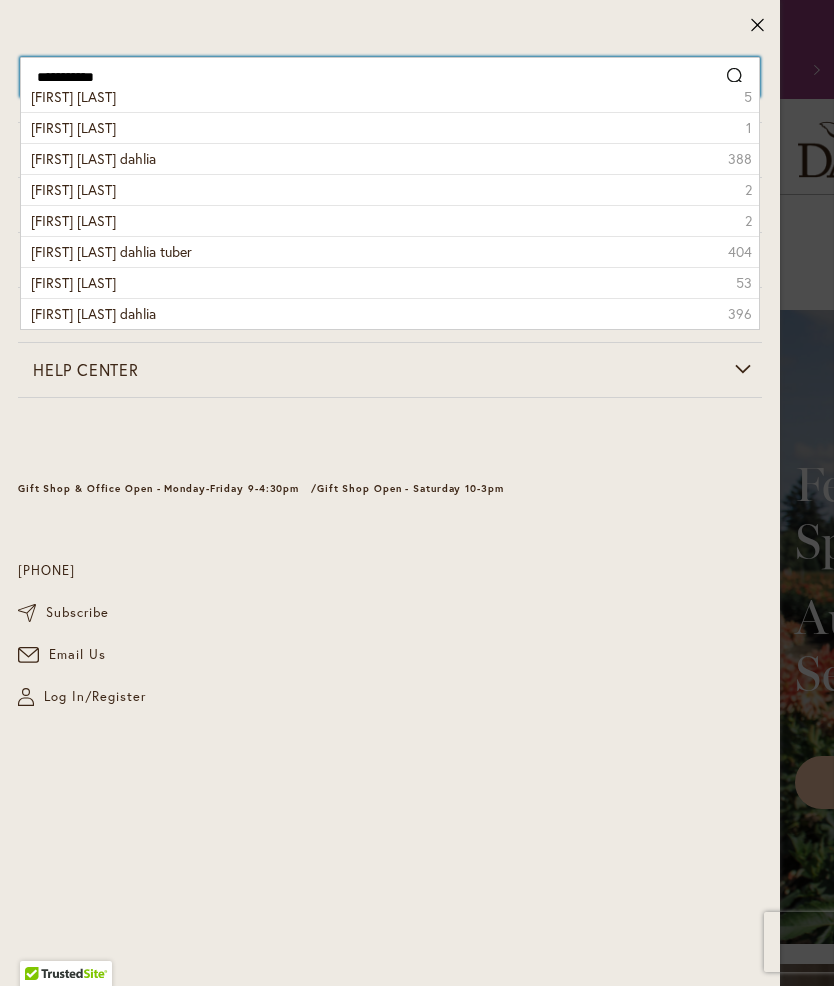 type on "**********" 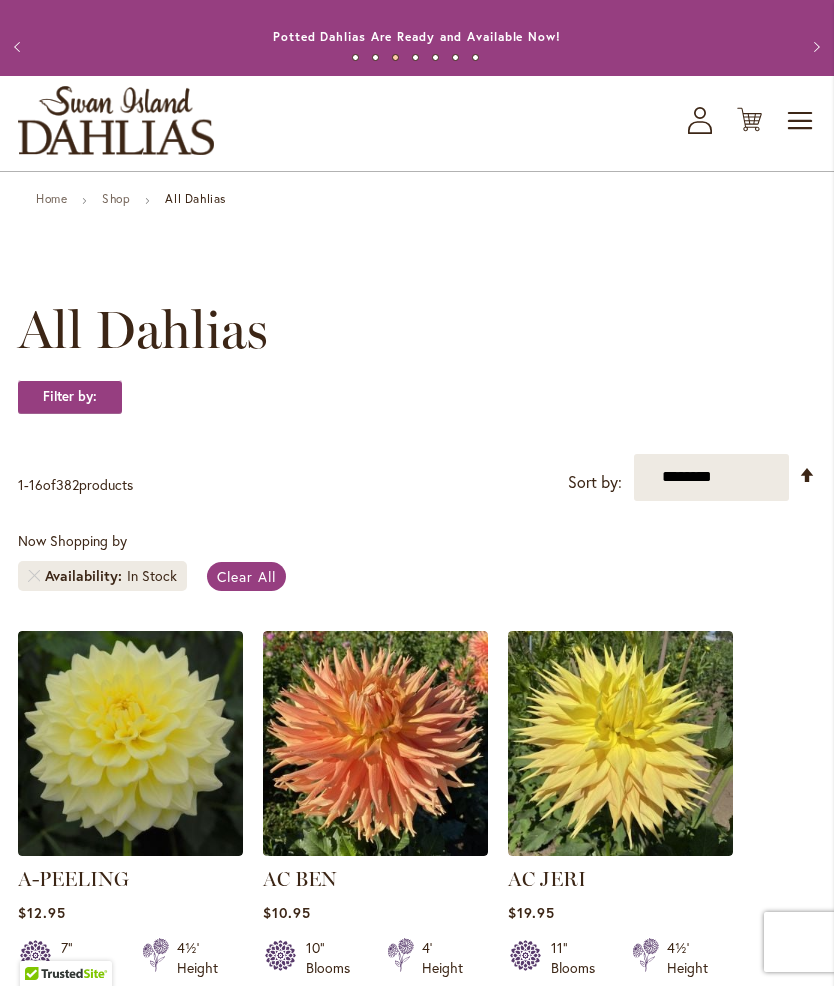 scroll, scrollTop: 17, scrollLeft: 0, axis: vertical 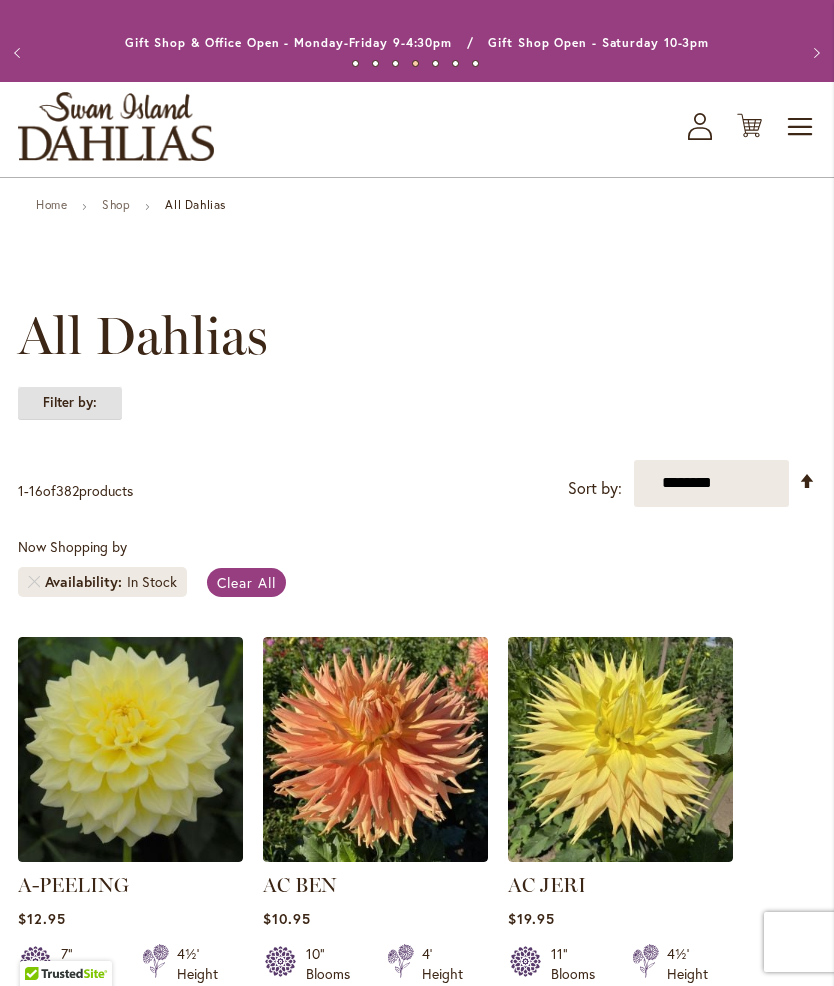 click on "Filter by:" at bounding box center [70, 403] 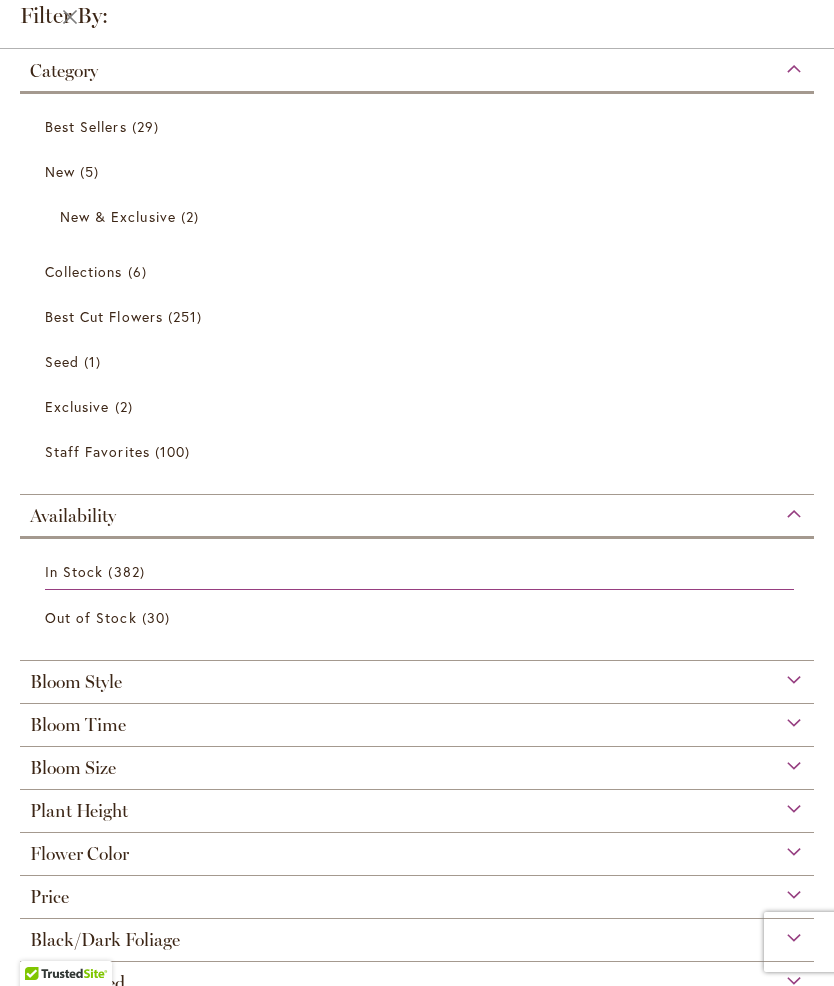 scroll, scrollTop: 0, scrollLeft: 0, axis: both 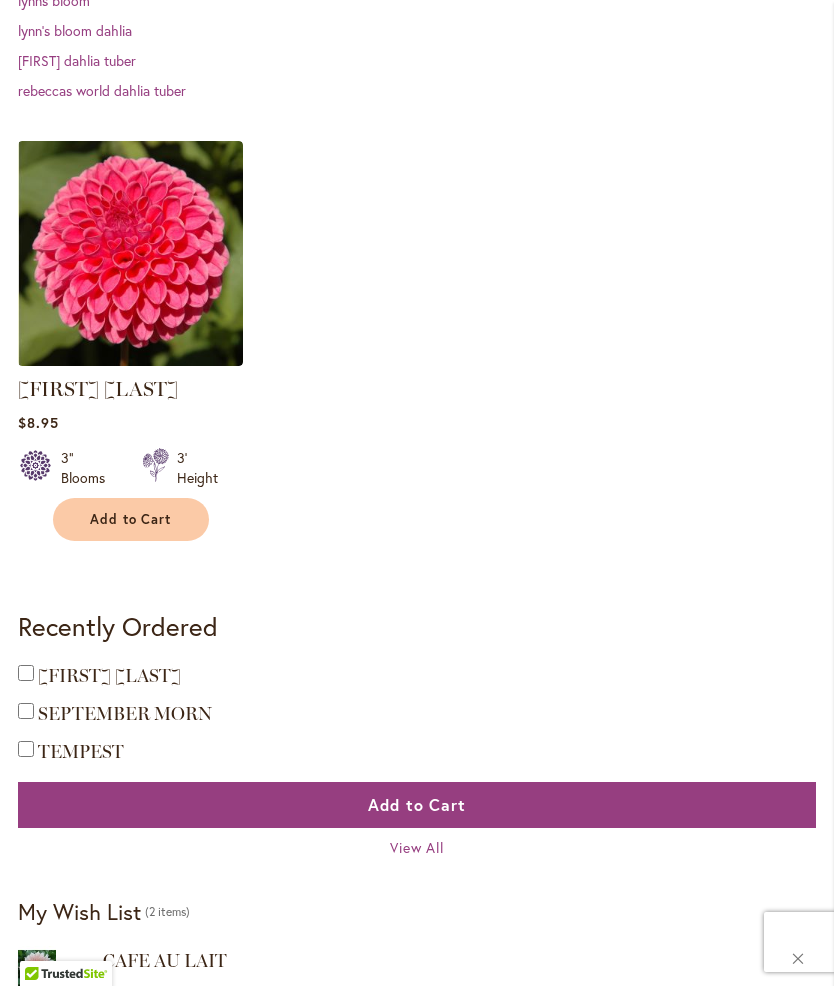click on "SEPTEMBER MORN" at bounding box center [125, 714] 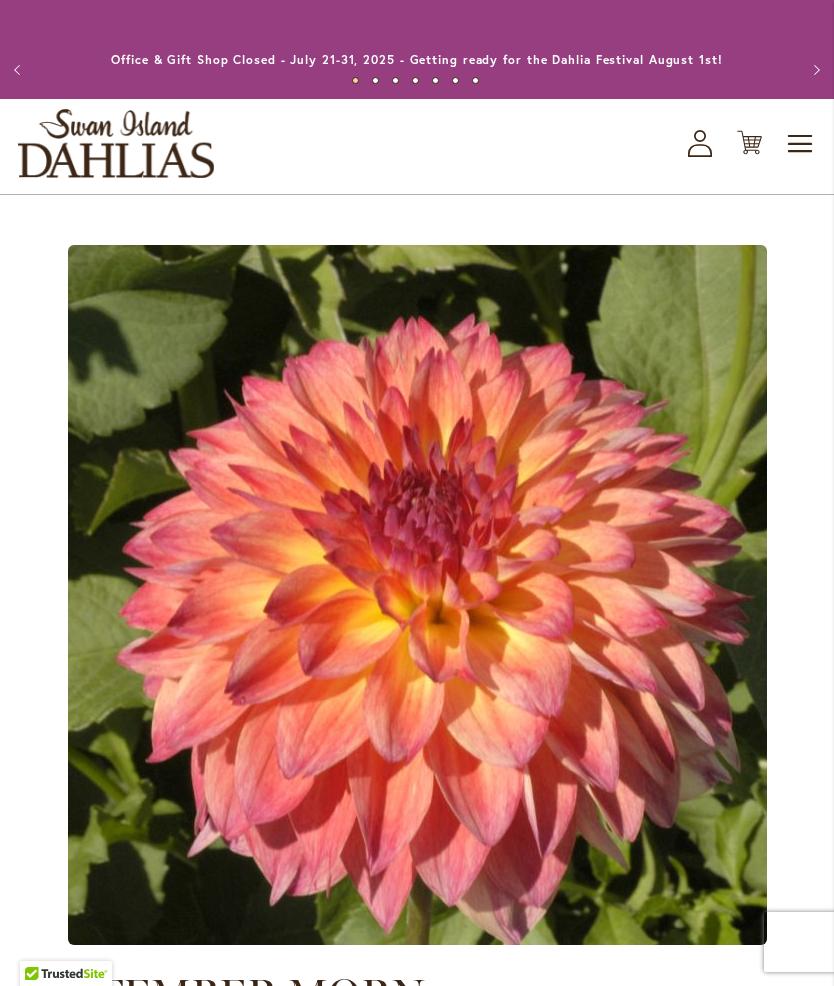 scroll, scrollTop: 0, scrollLeft: 0, axis: both 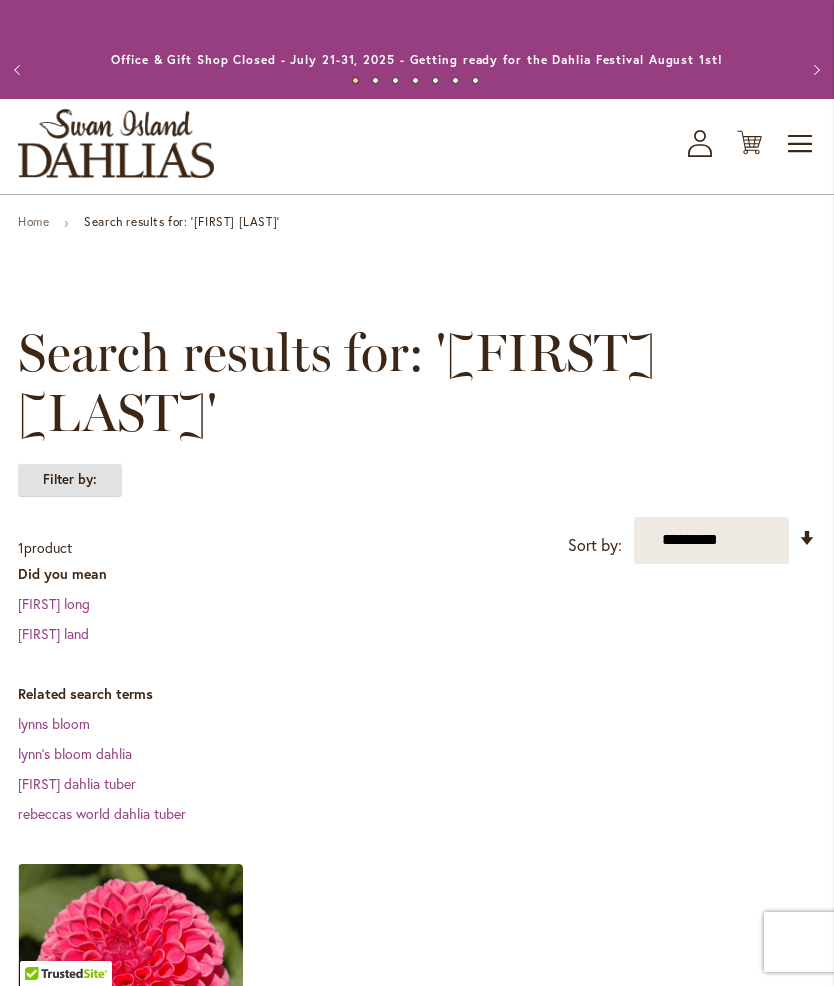 click on "Filter by:" at bounding box center (70, 480) 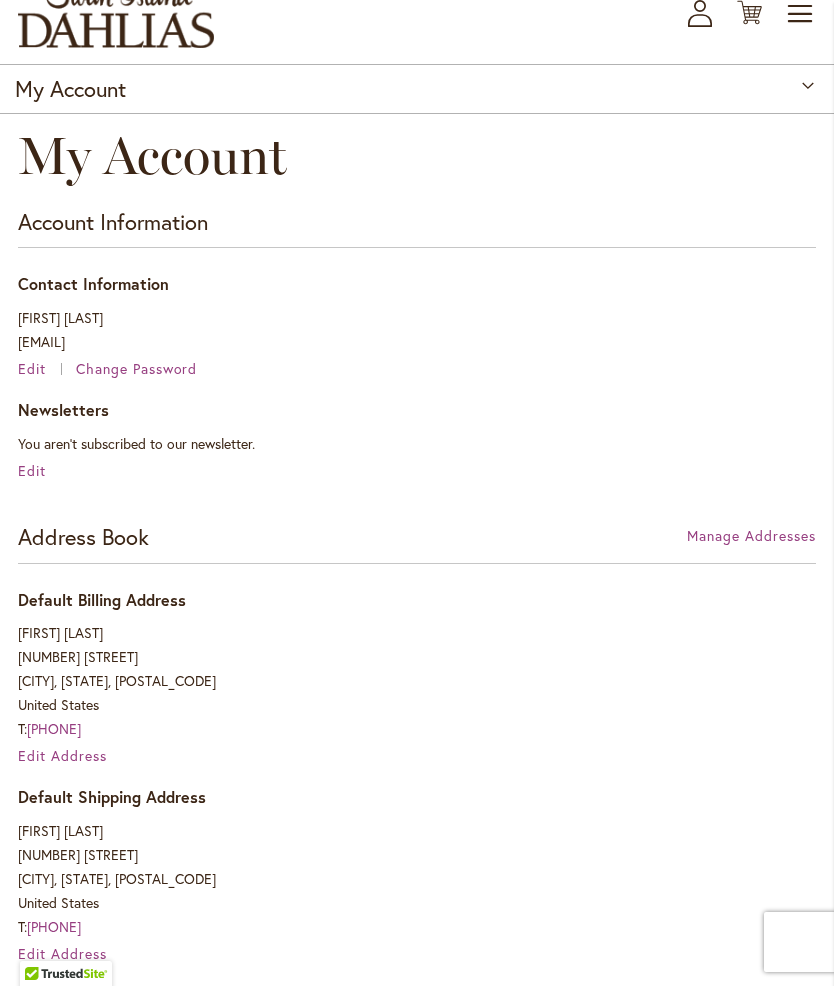 scroll, scrollTop: 0, scrollLeft: 0, axis: both 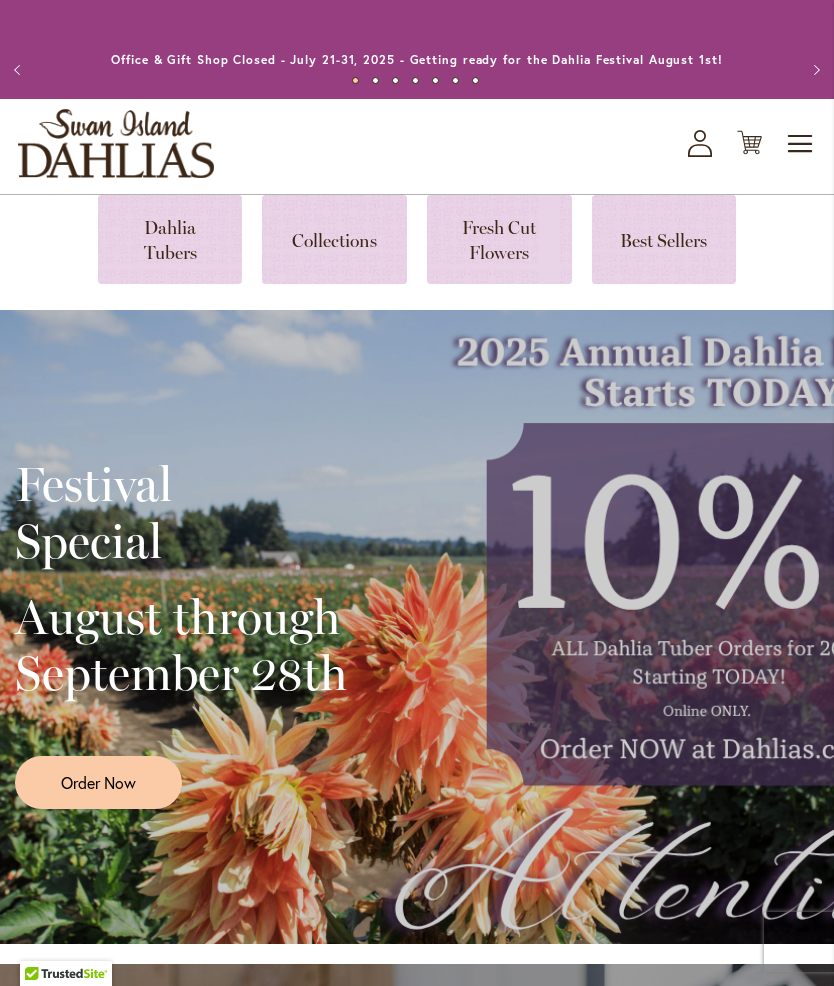 click 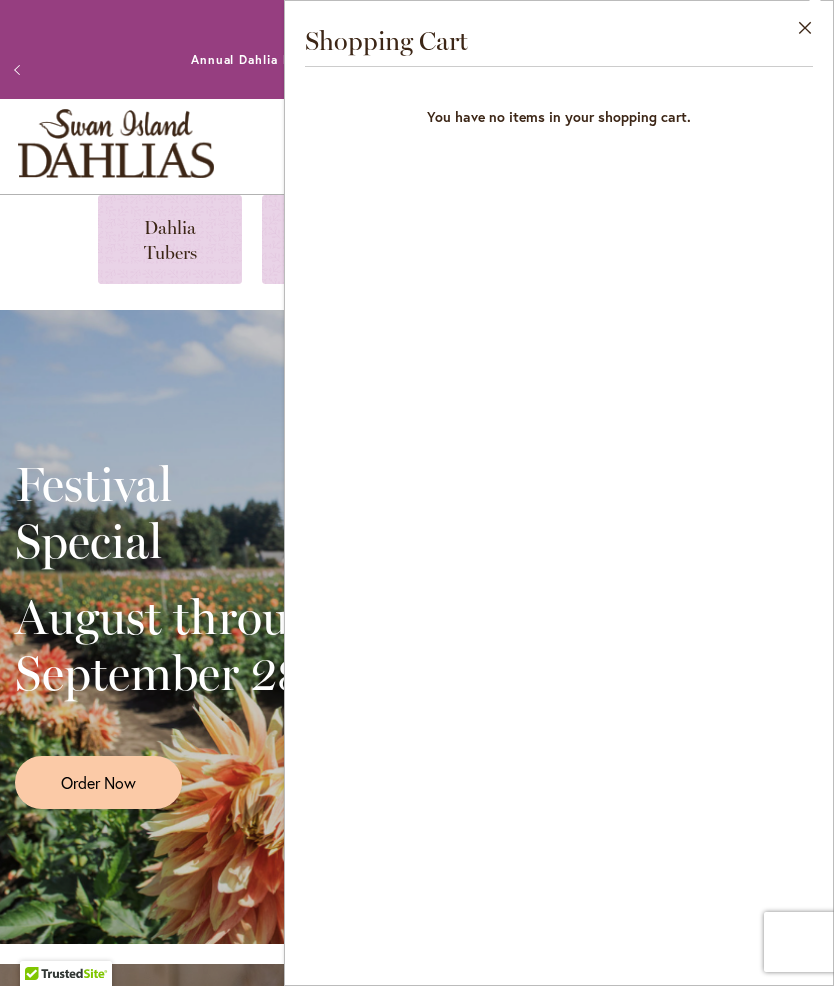 click on "Toggle Nav
Shop
All Shop
Dahlia Tubers
Collections
Fresh Cut Dahlias
Gardening Supplies
Gift Cards
Request a Catalog
Gifts, Clothing & Specialty Items" at bounding box center [417, 146] 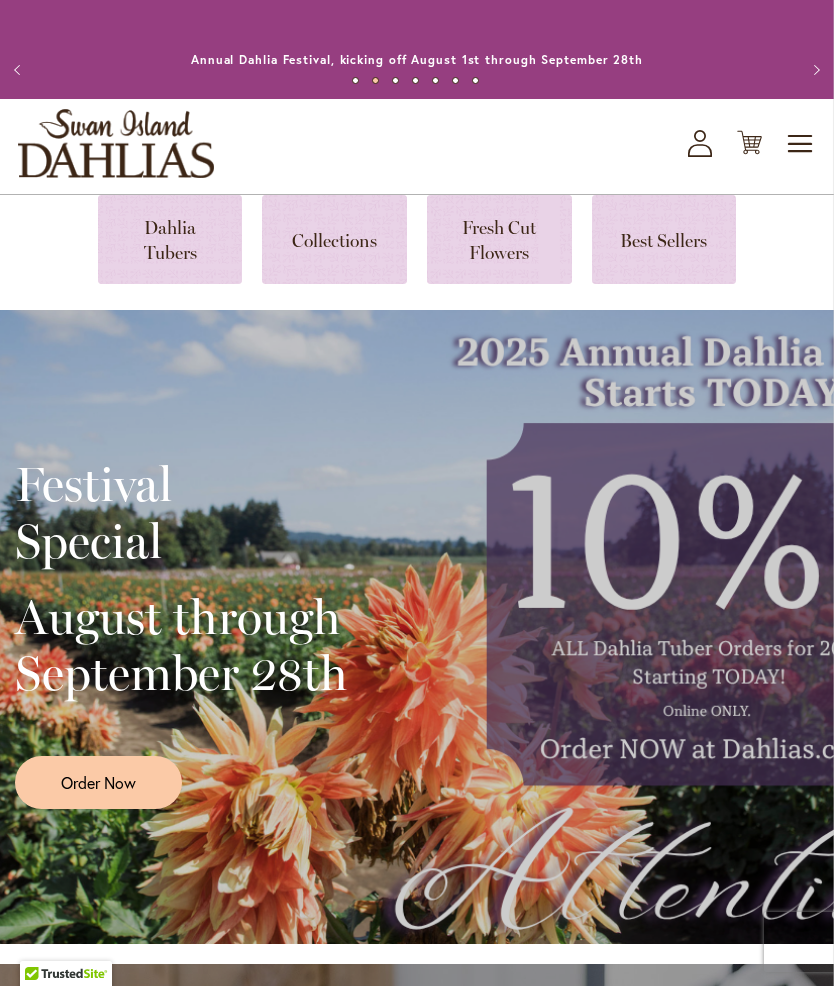 click on "Toggle Nav" at bounding box center (801, 144) 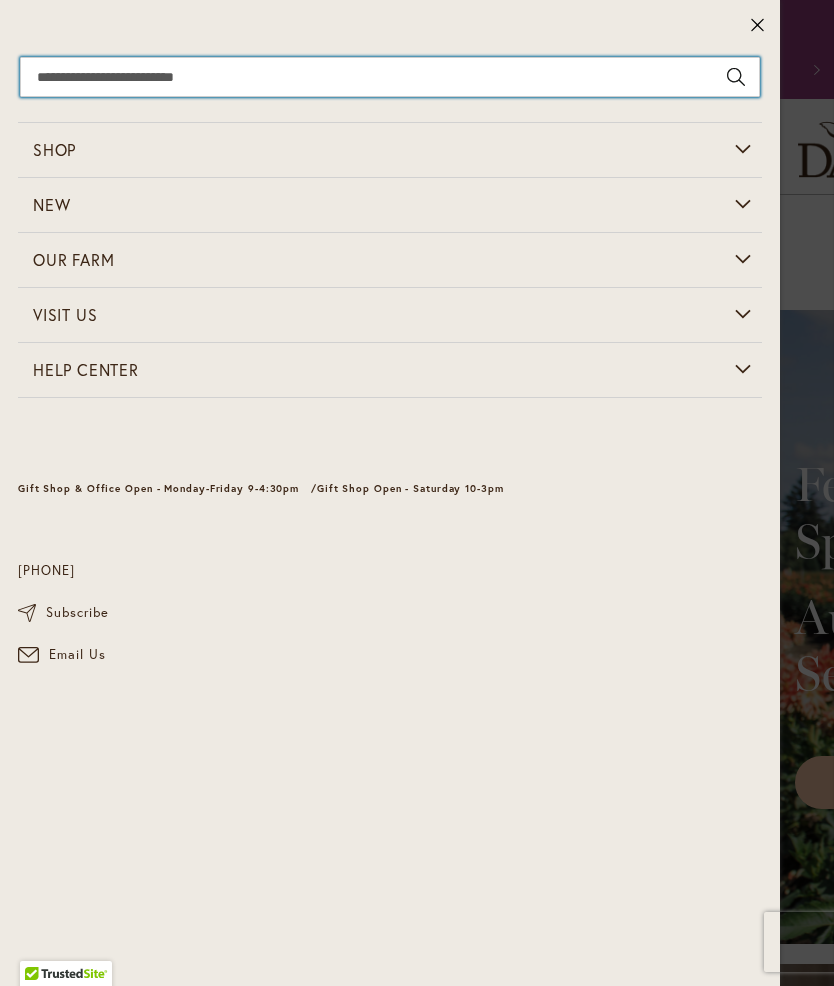 click on "Search" at bounding box center (390, 77) 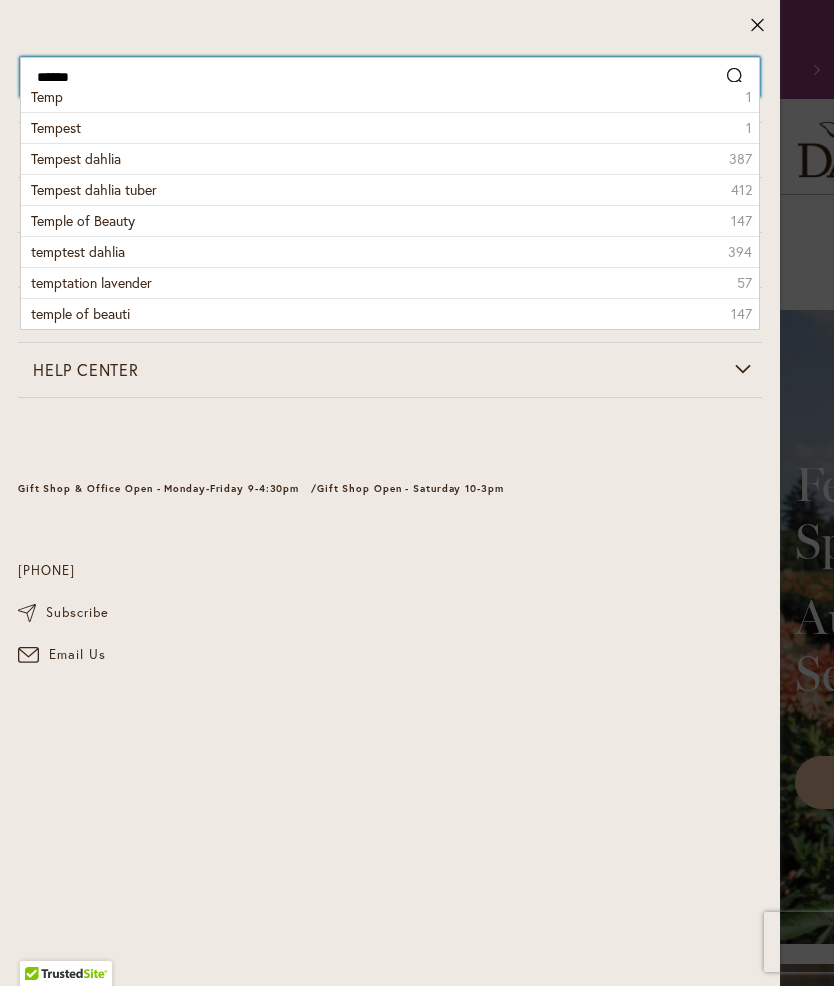type on "*******" 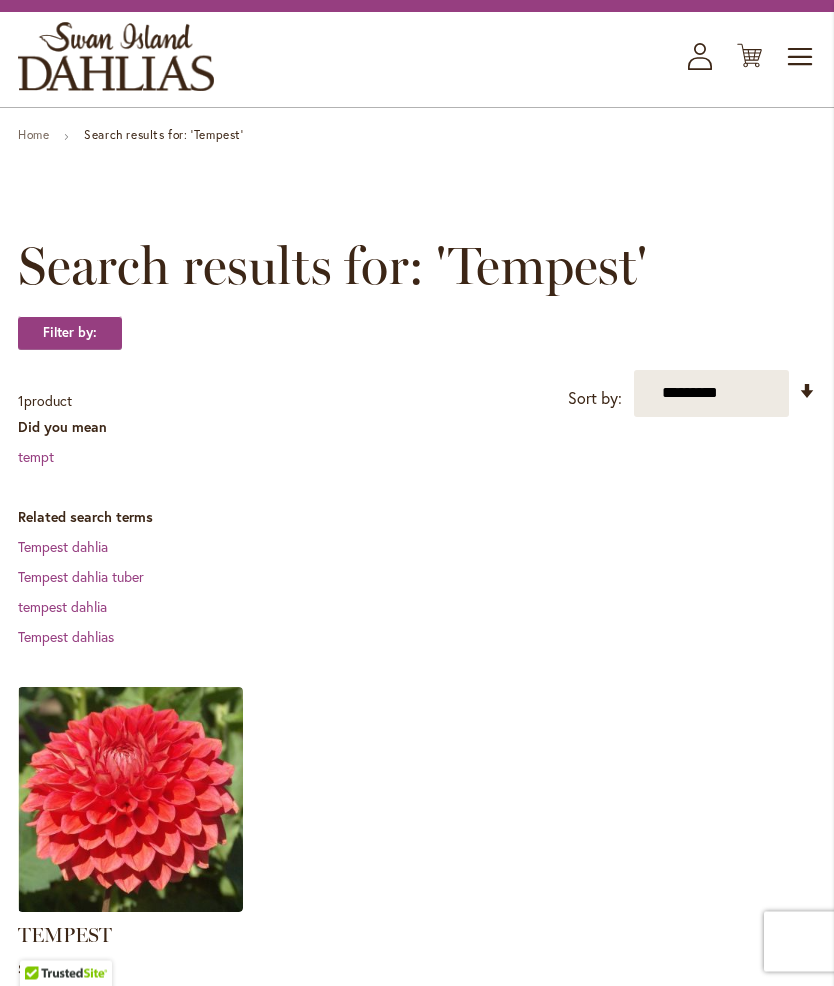 scroll, scrollTop: 88, scrollLeft: 0, axis: vertical 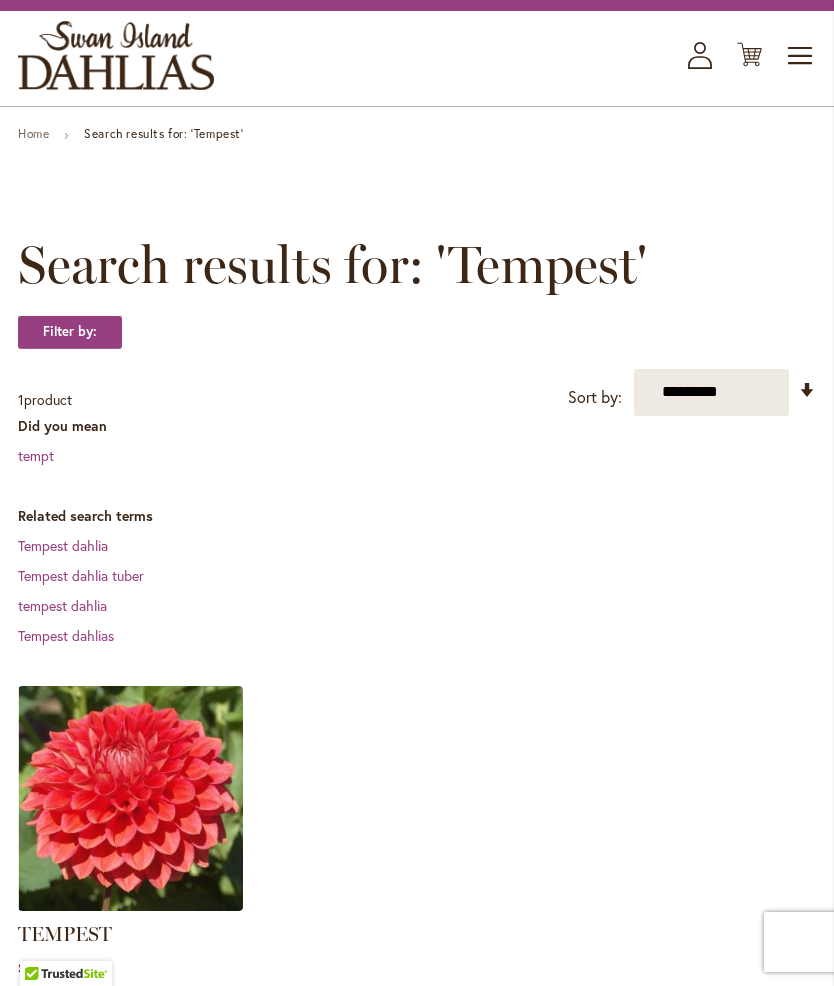 click 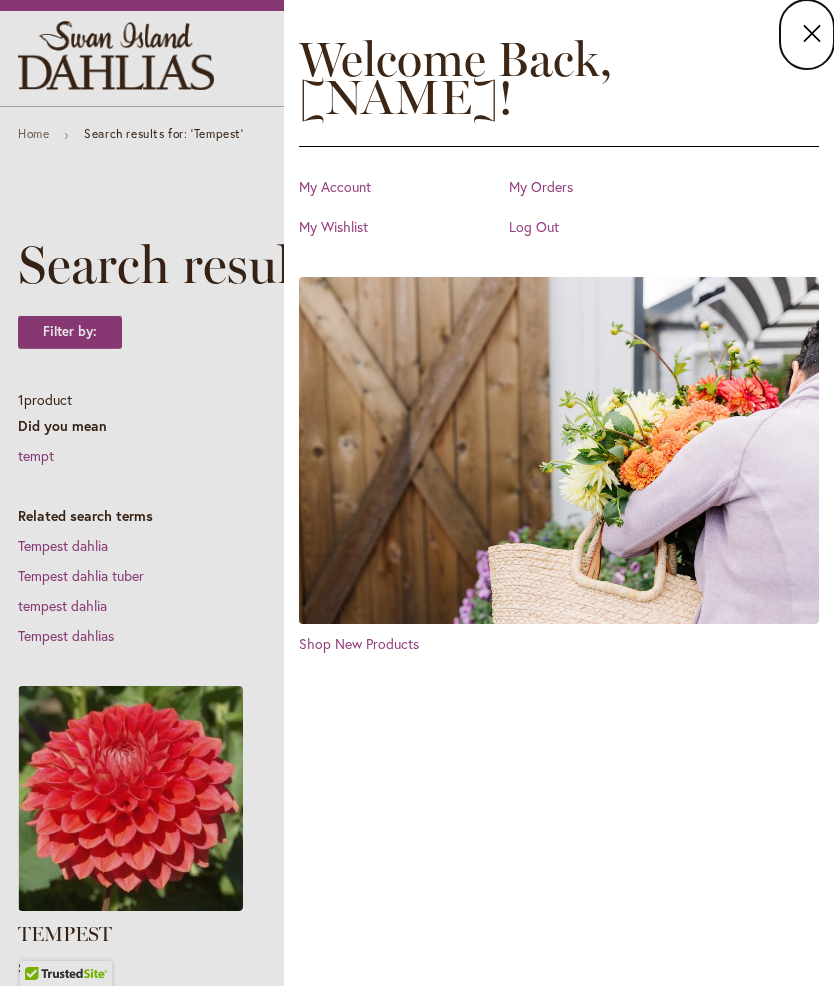 click on "My Orders" at bounding box center [609, 187] 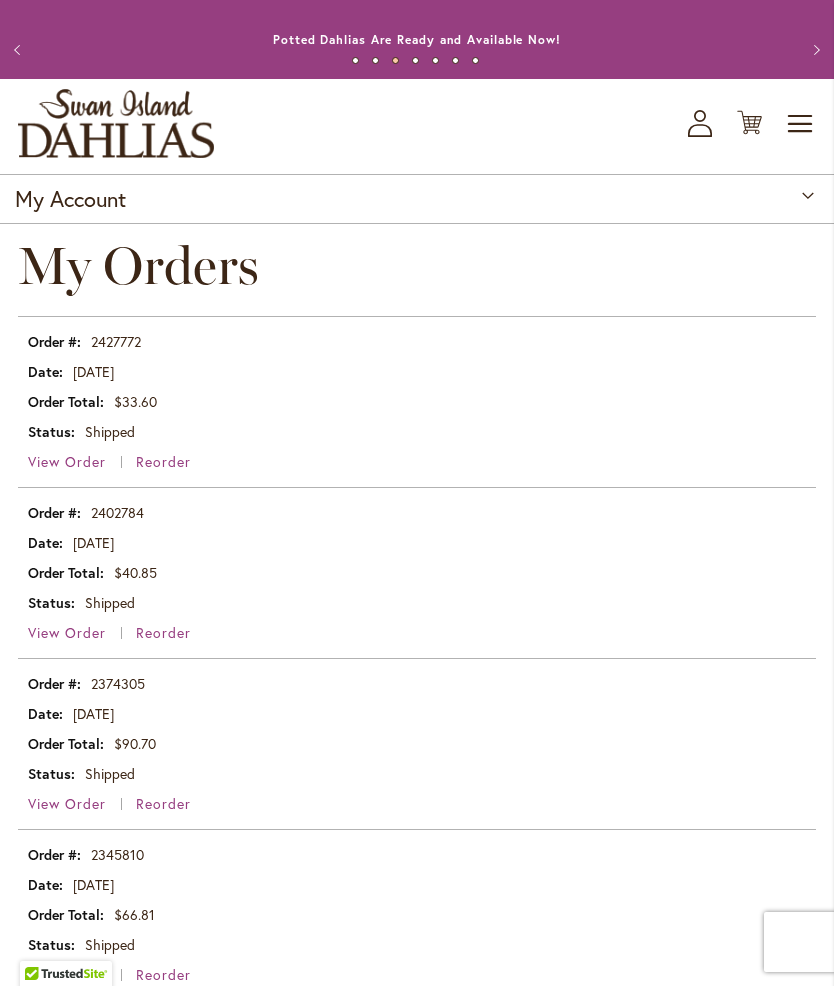 scroll, scrollTop: 21, scrollLeft: 0, axis: vertical 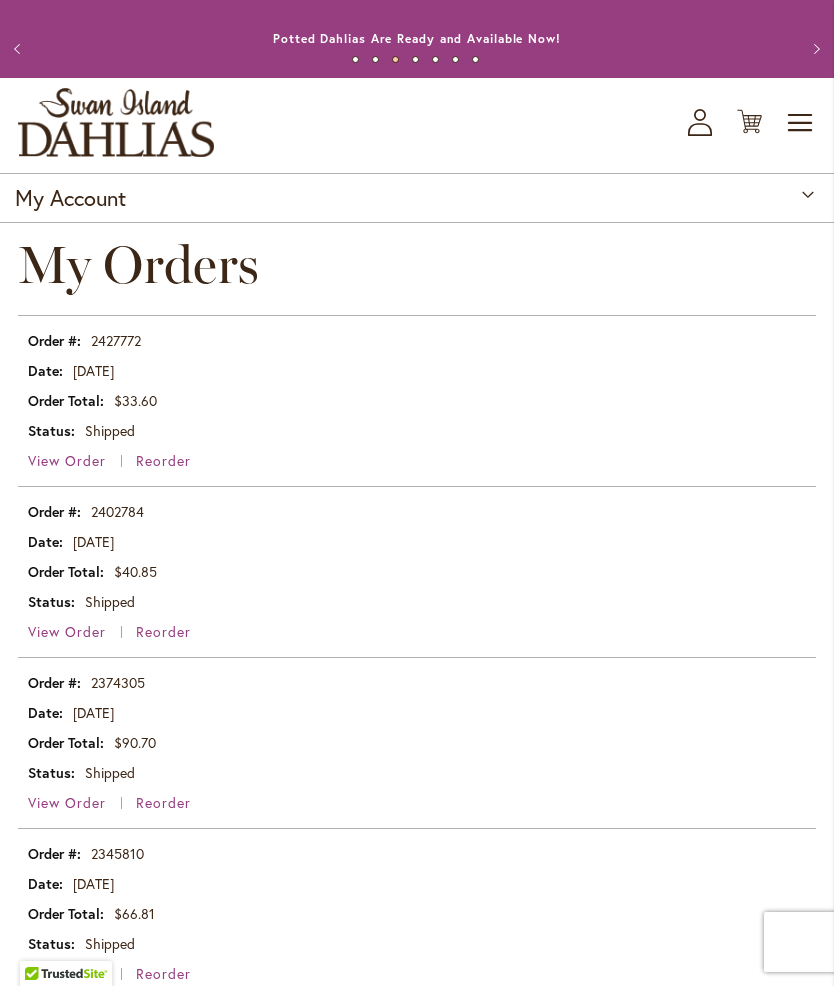 click on "View Order" at bounding box center (67, 631) 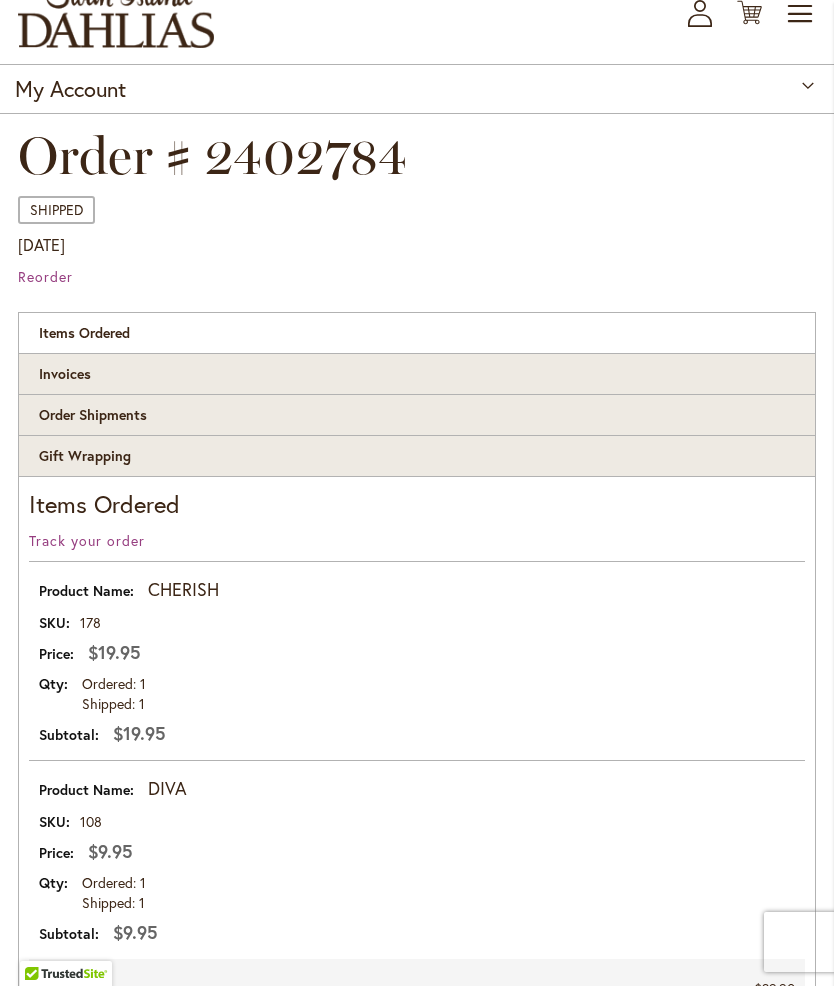scroll, scrollTop: 128, scrollLeft: 0, axis: vertical 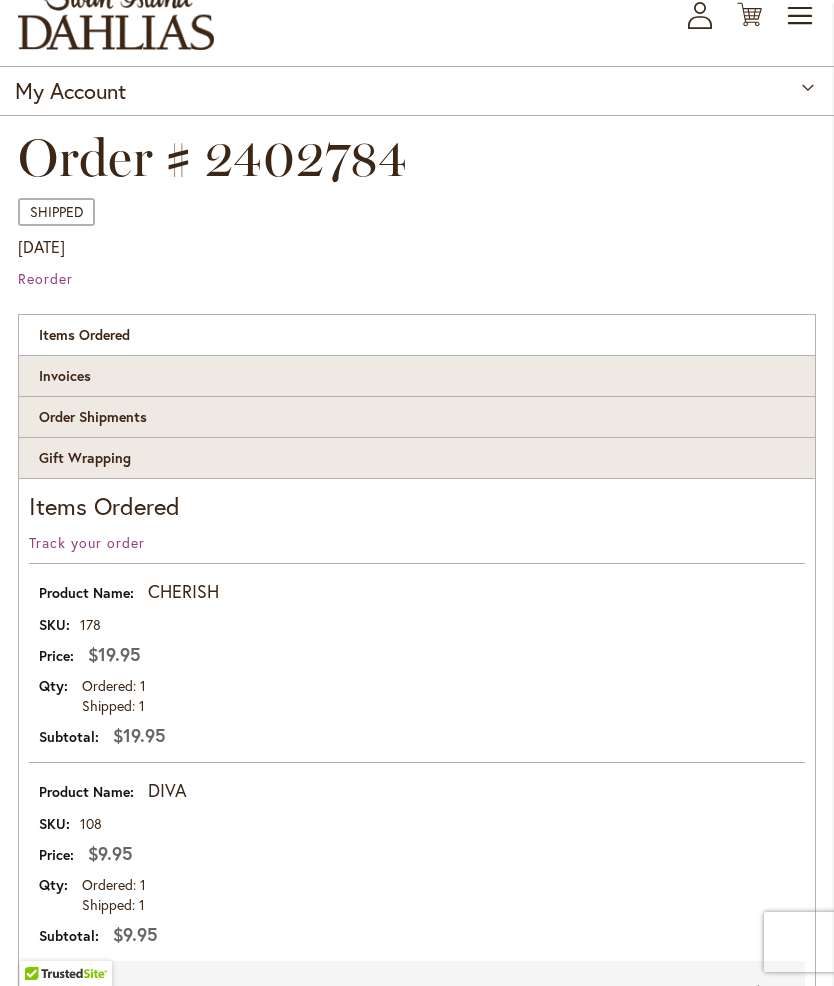 click on "CHERISH" at bounding box center [183, 592] 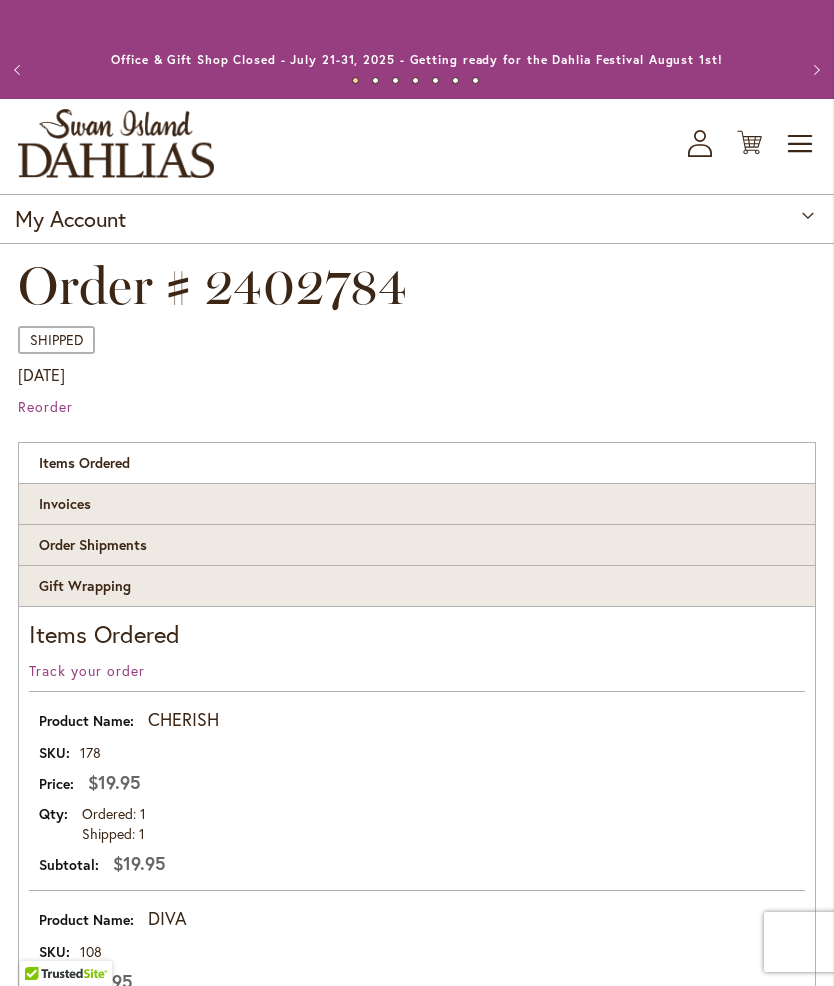 click on "Toggle Nav" at bounding box center [801, 144] 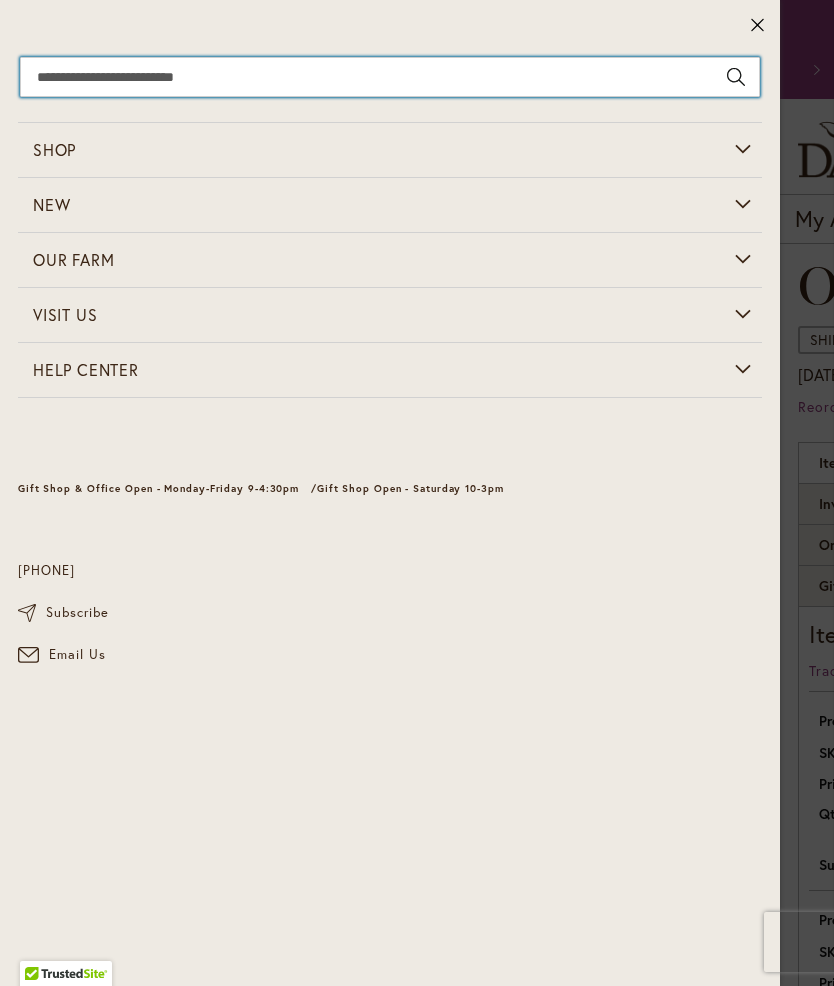 click on "Search" at bounding box center [390, 77] 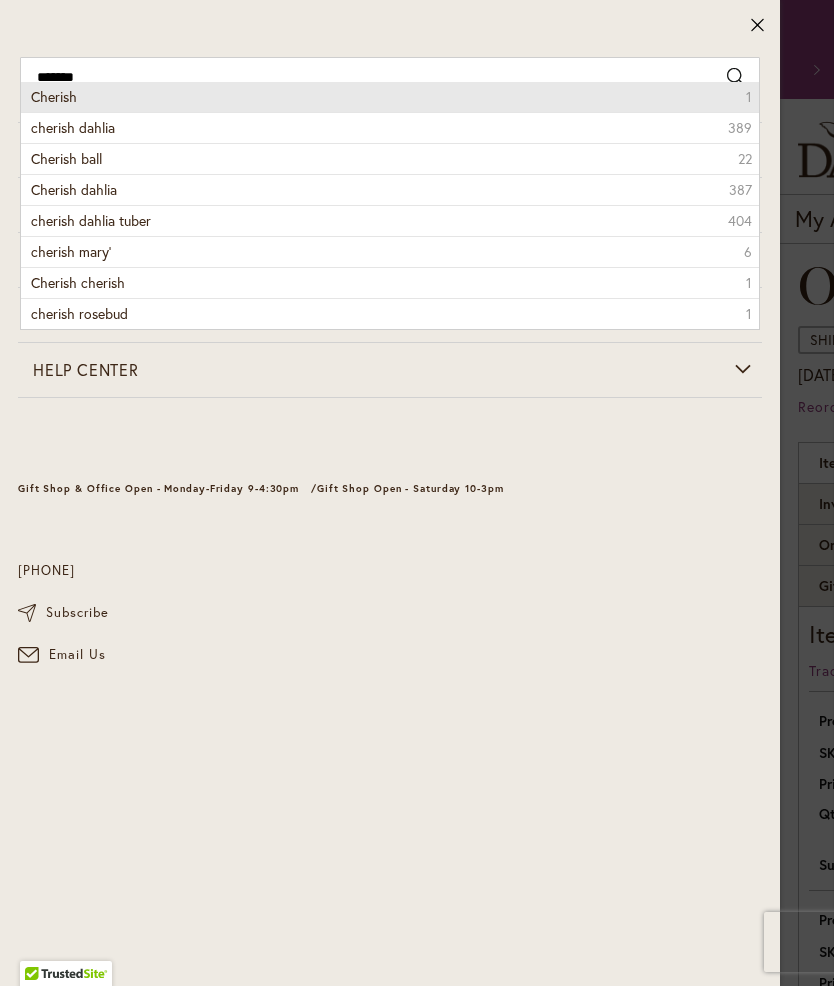 click on "Cherish 1" at bounding box center [390, 97] 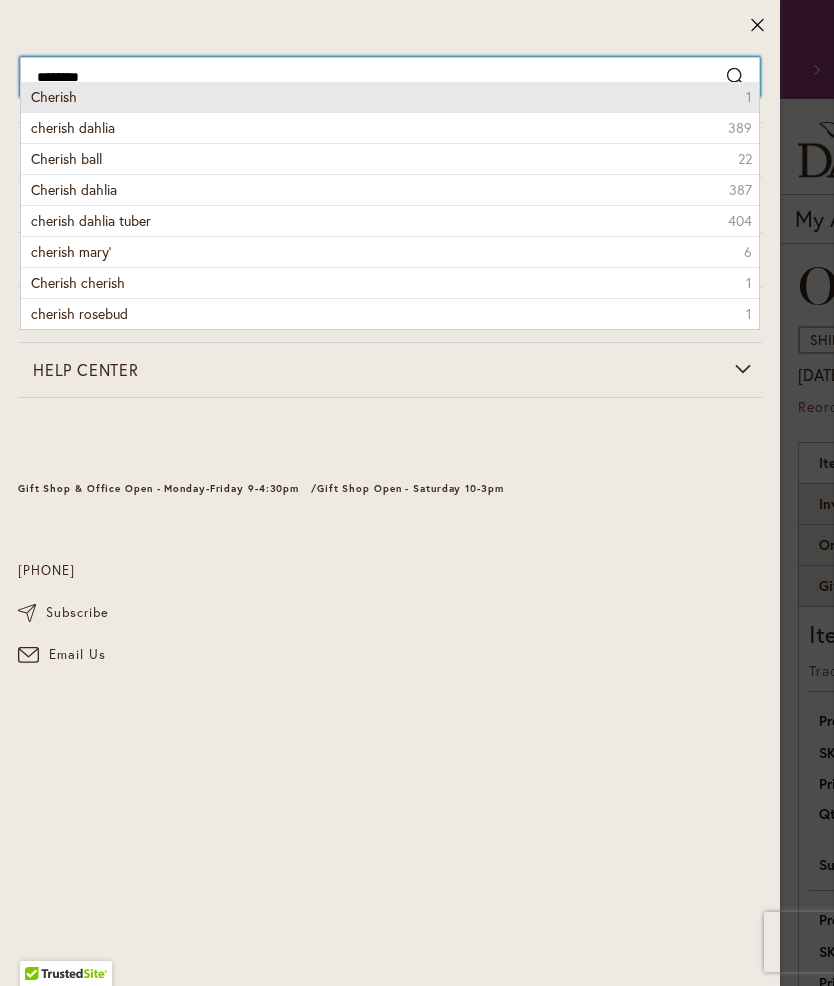 type on "*******" 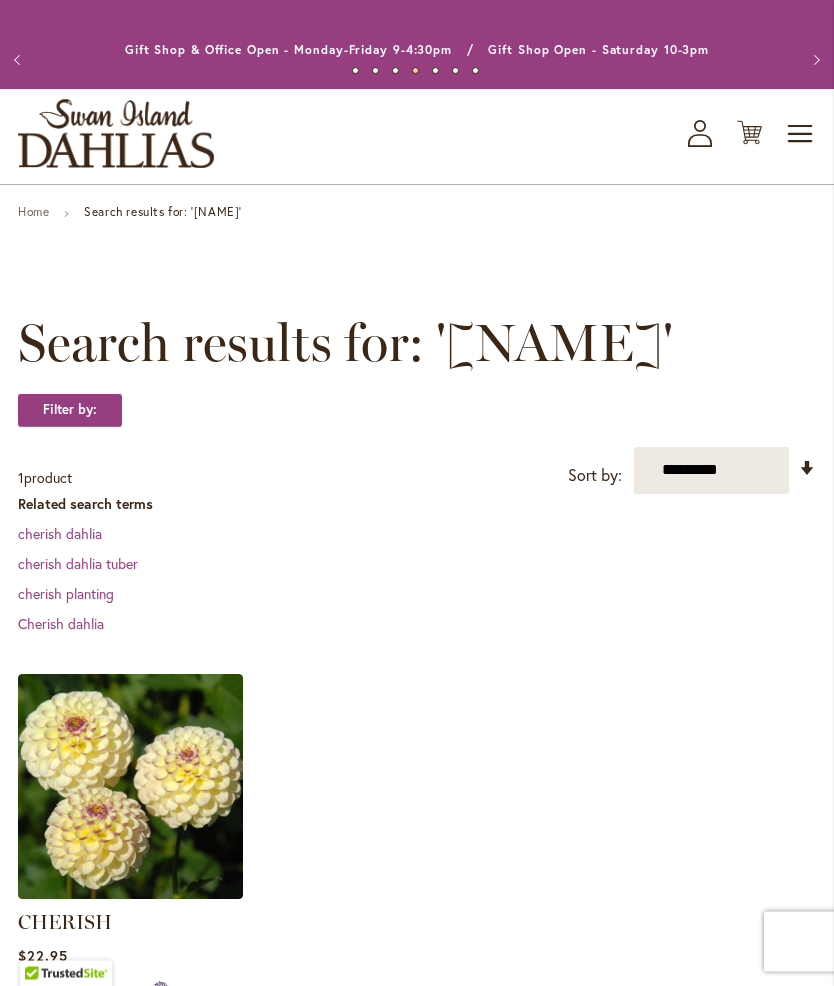 scroll, scrollTop: 0, scrollLeft: 0, axis: both 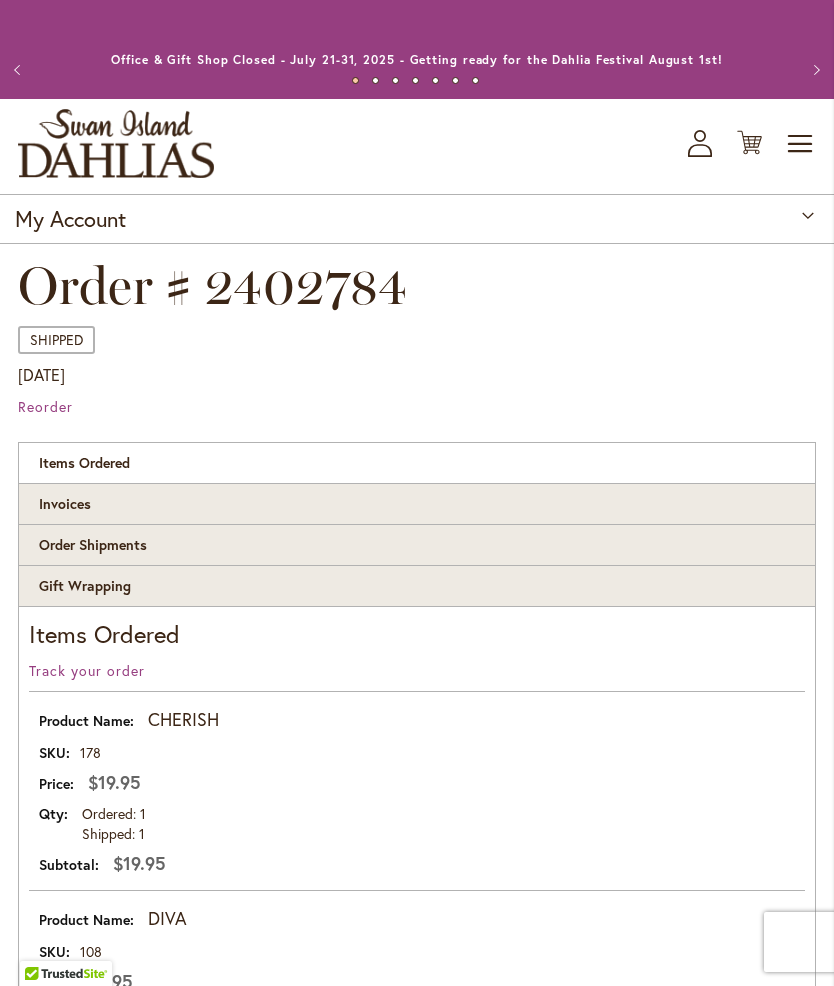 click on "My Account" 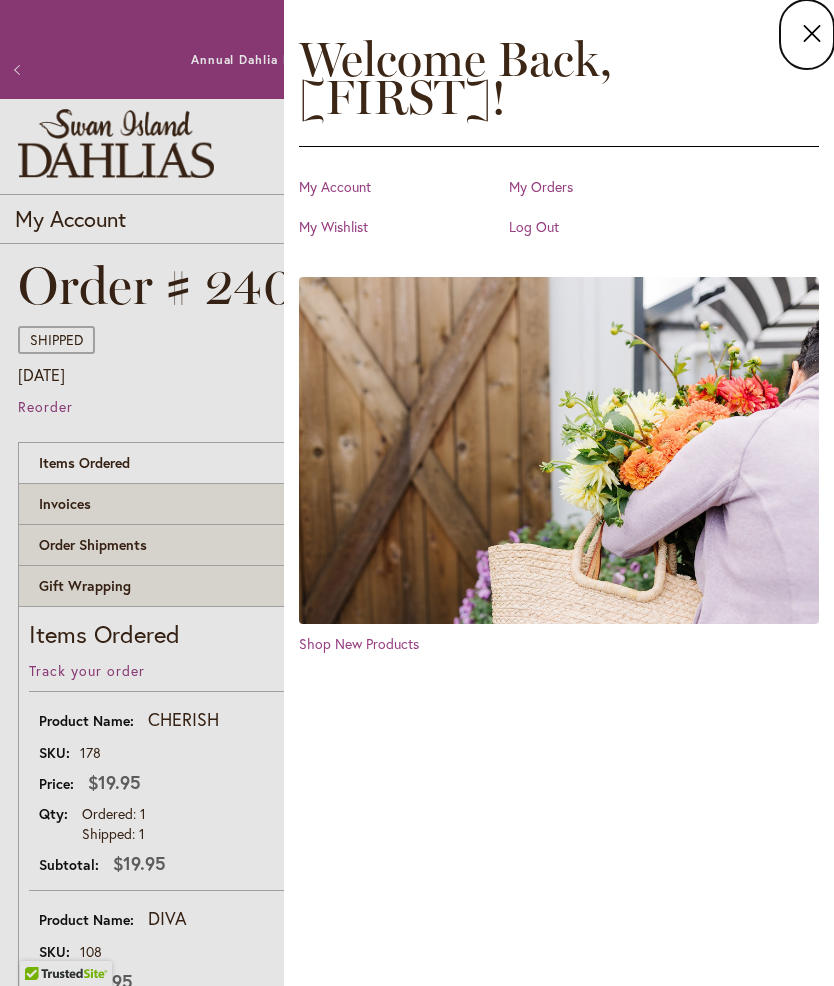 click on "My Orders" at bounding box center [609, 187] 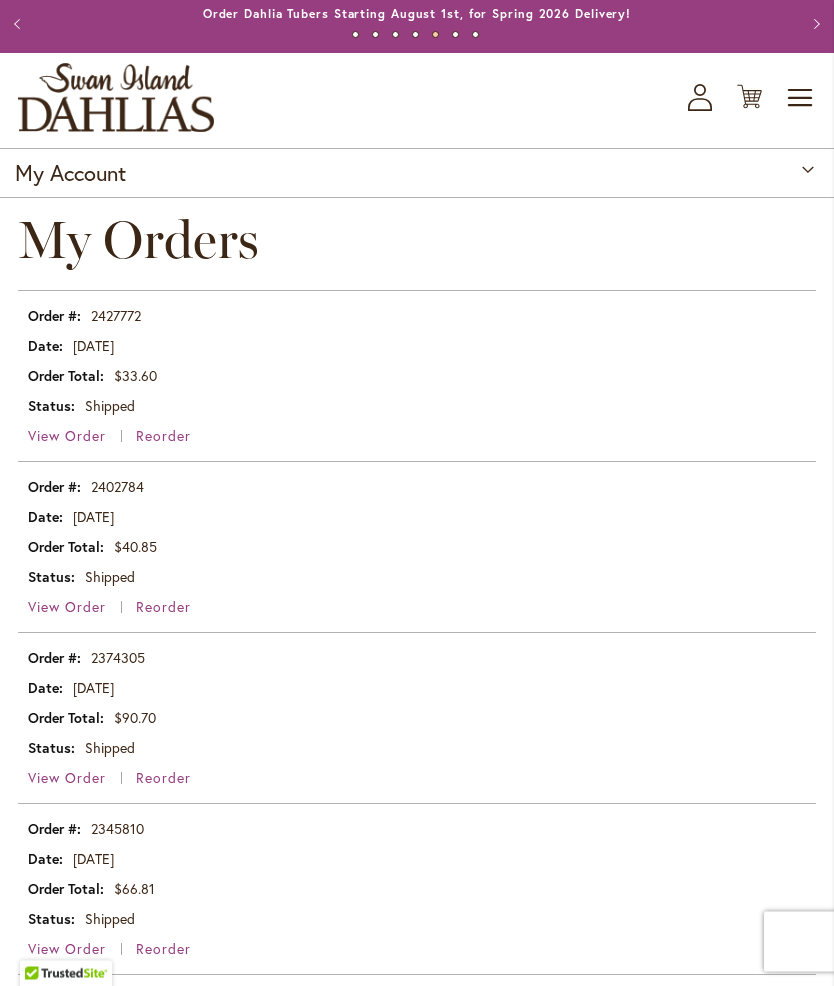 scroll, scrollTop: 0, scrollLeft: 0, axis: both 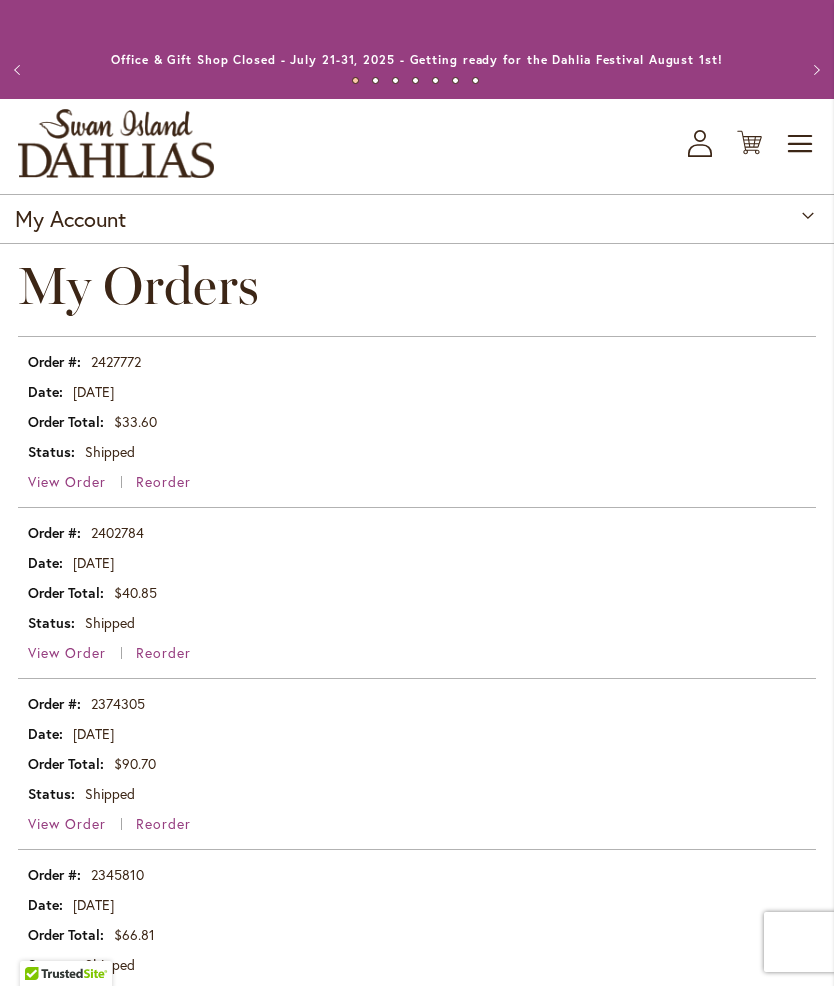 click on "View Order" at bounding box center [67, 652] 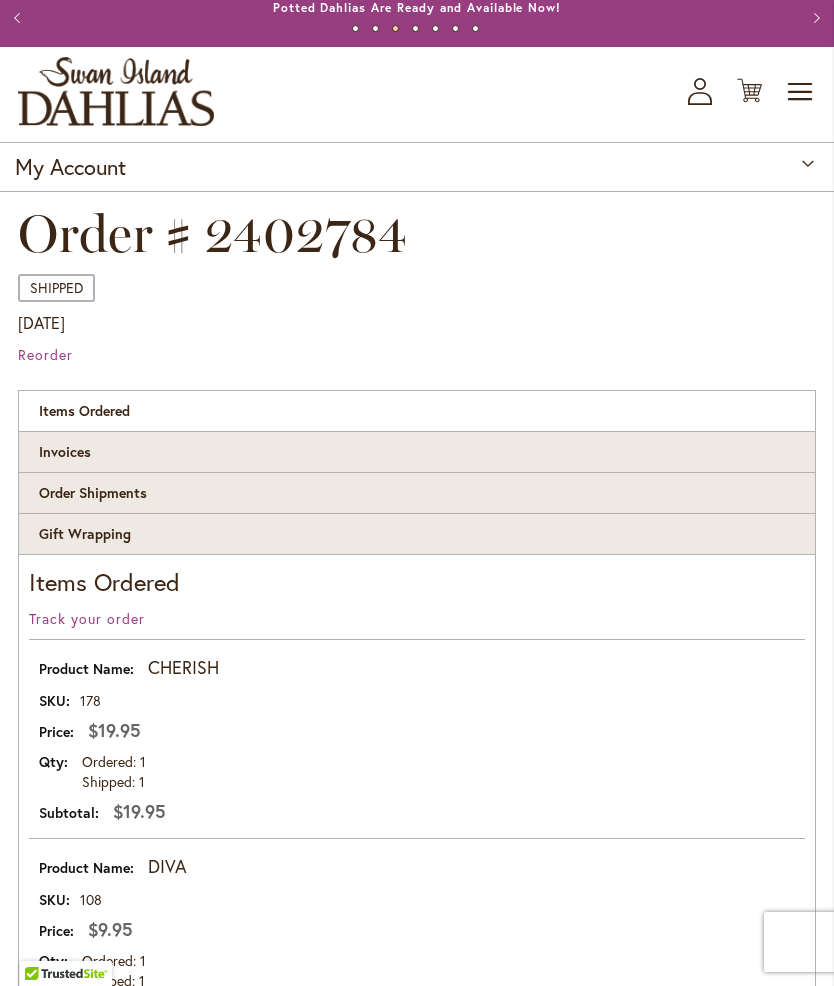scroll, scrollTop: 40, scrollLeft: 0, axis: vertical 